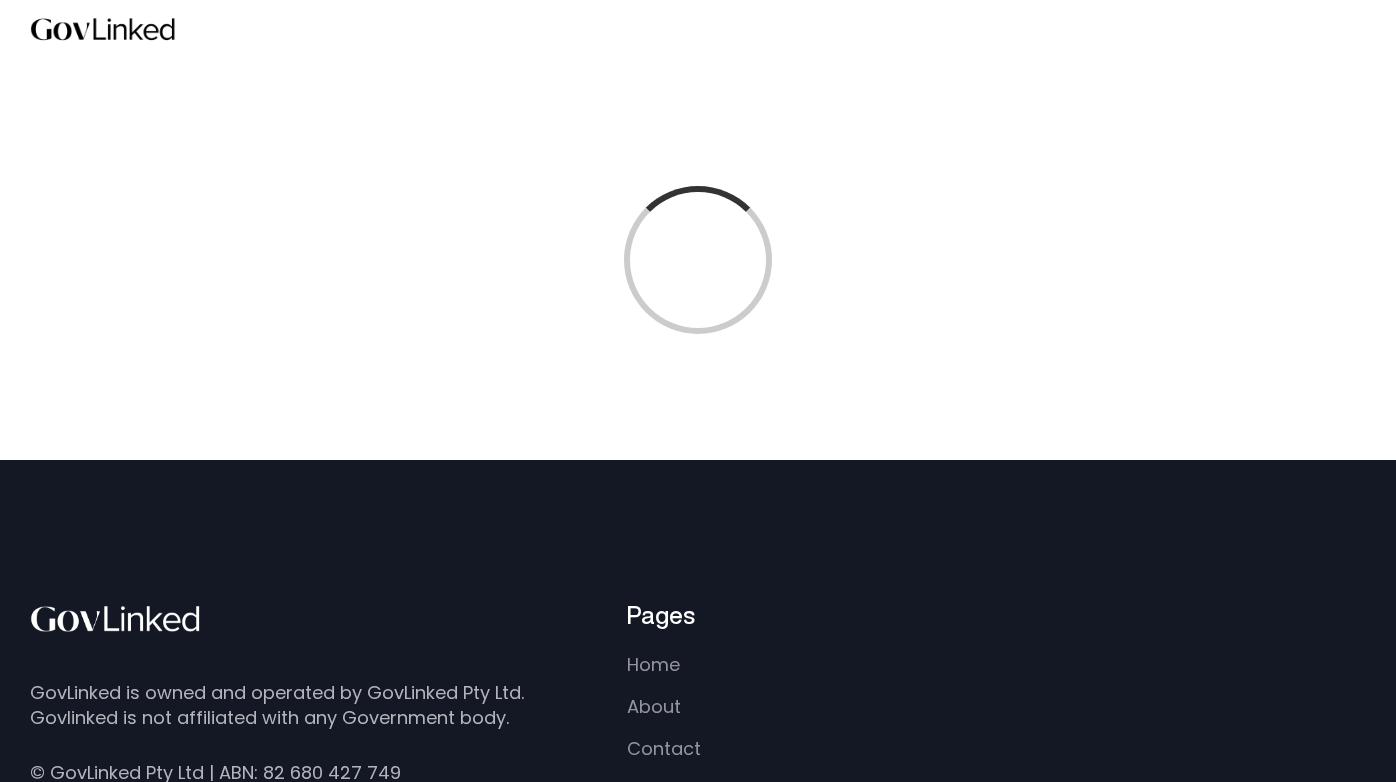 scroll, scrollTop: 0, scrollLeft: 0, axis: both 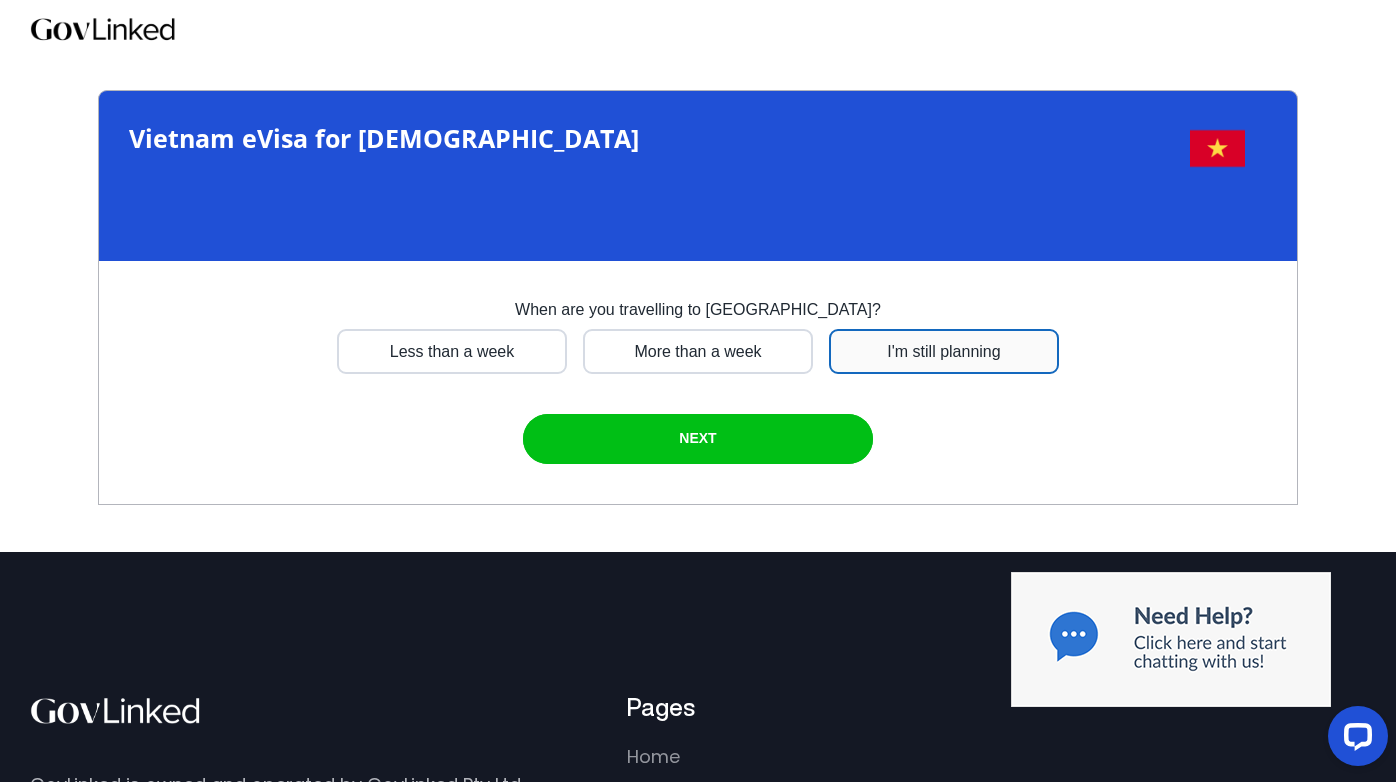 click at bounding box center (452, 351) 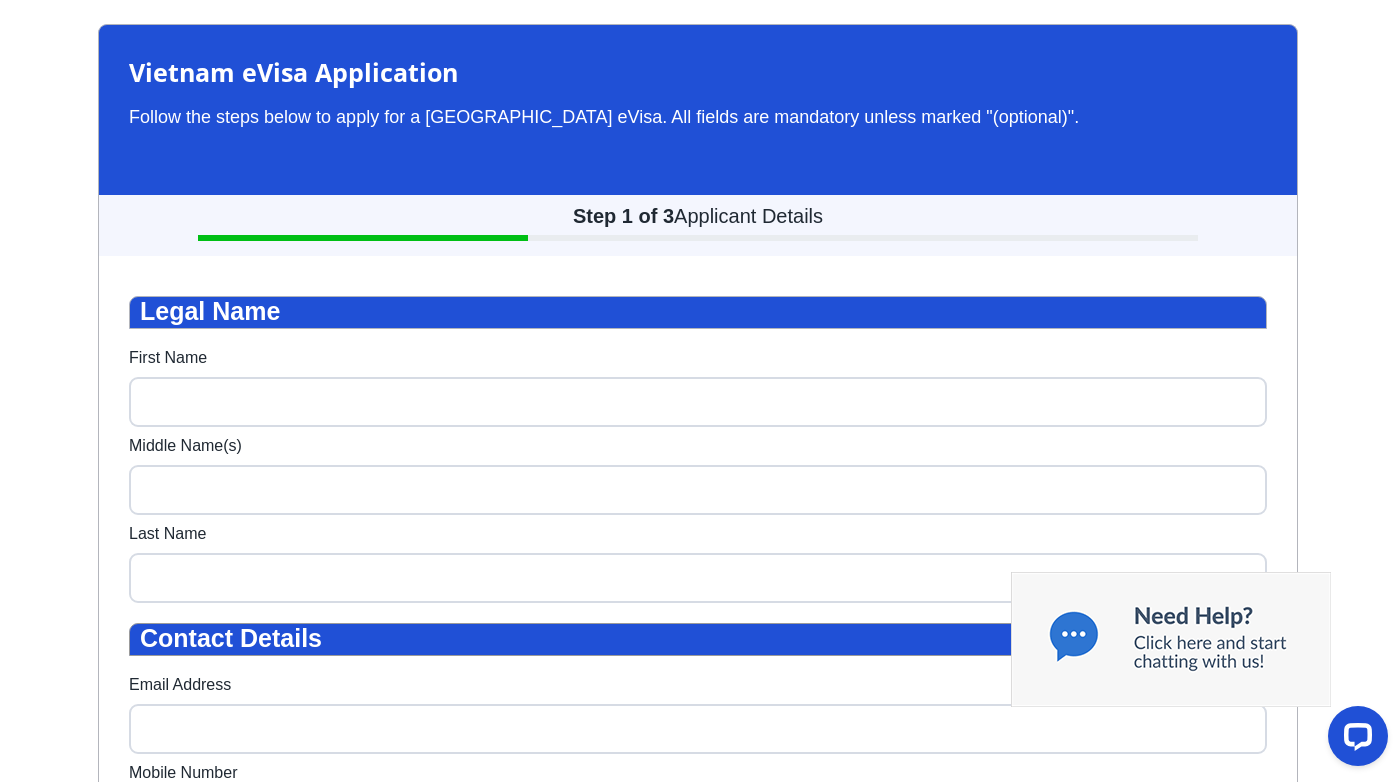 scroll, scrollTop: 0, scrollLeft: 0, axis: both 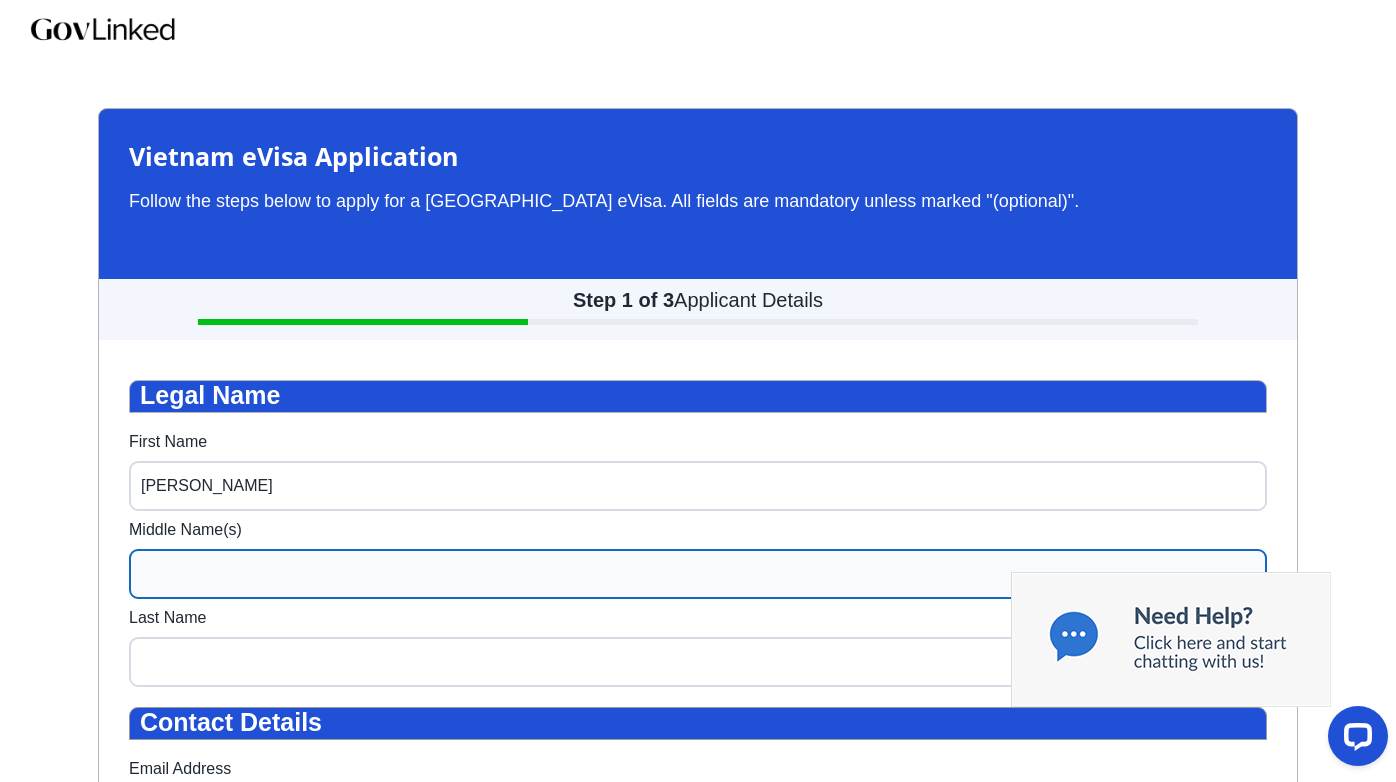 type on "[PERSON_NAME]" 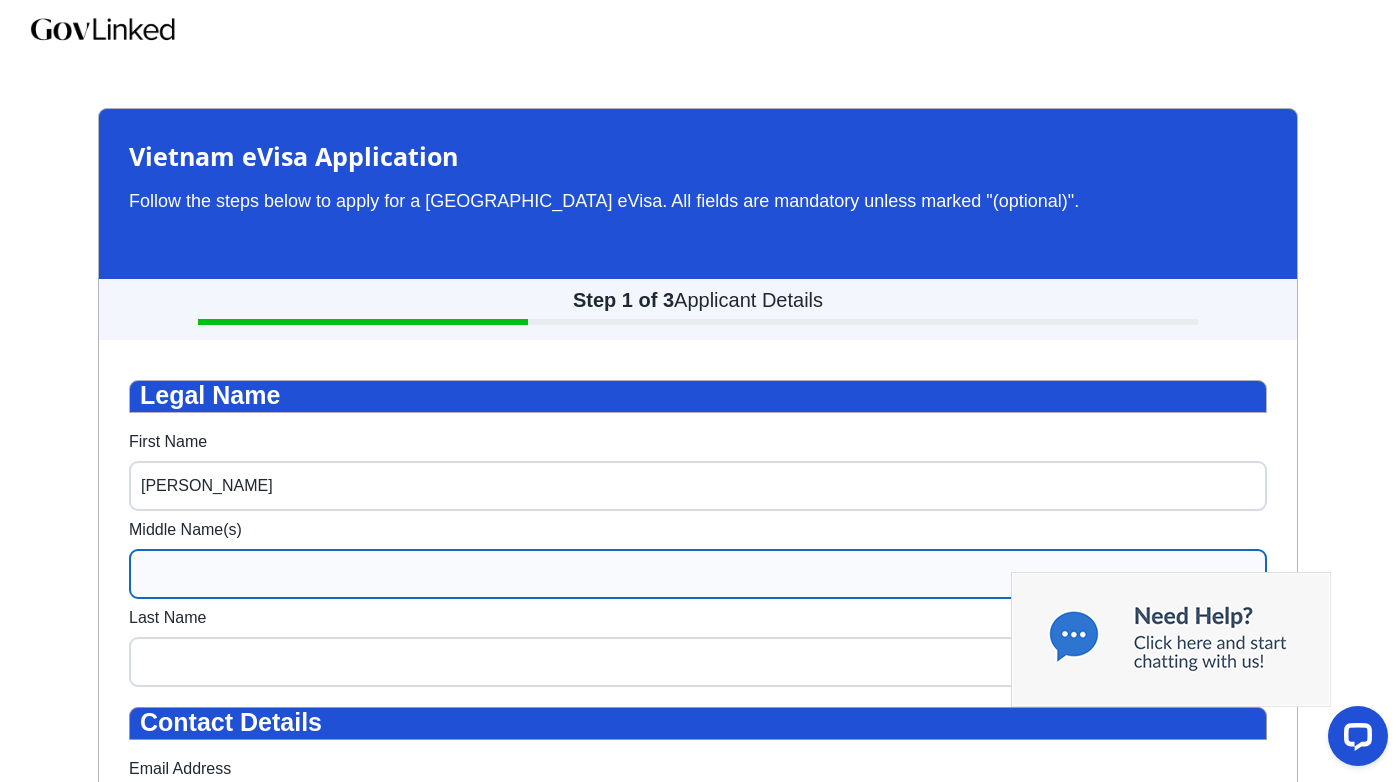 click on "Middle Name(s)" at bounding box center (698, 574) 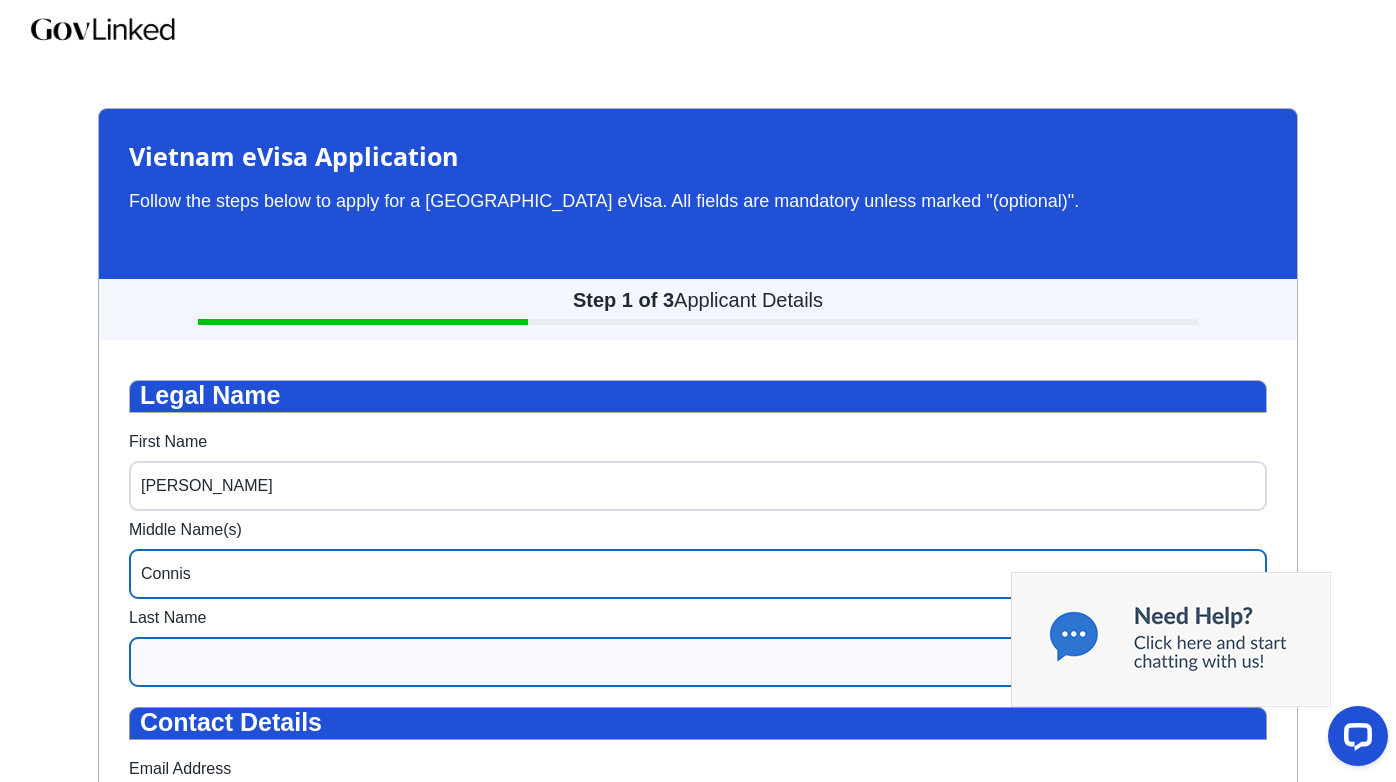 type on "Connis" 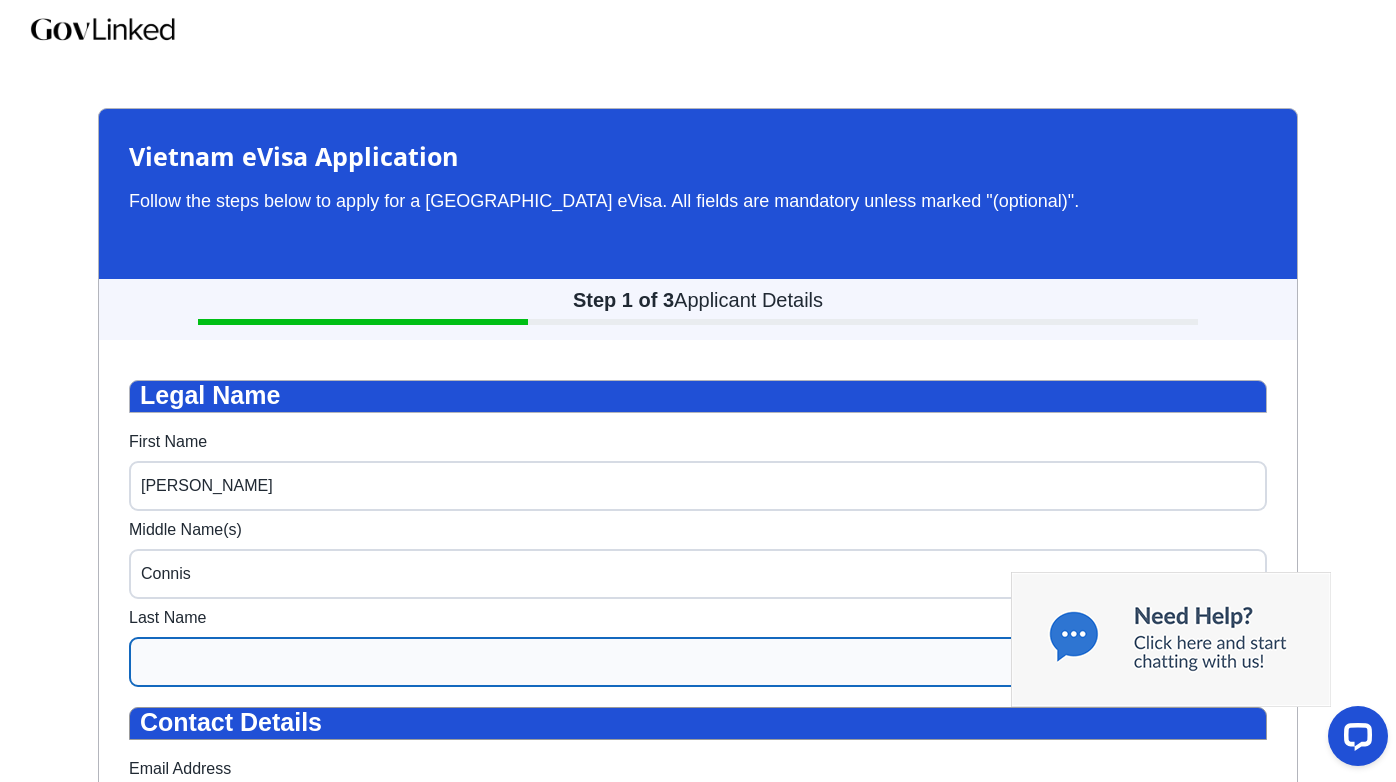click on "Last Name" at bounding box center [698, 662] 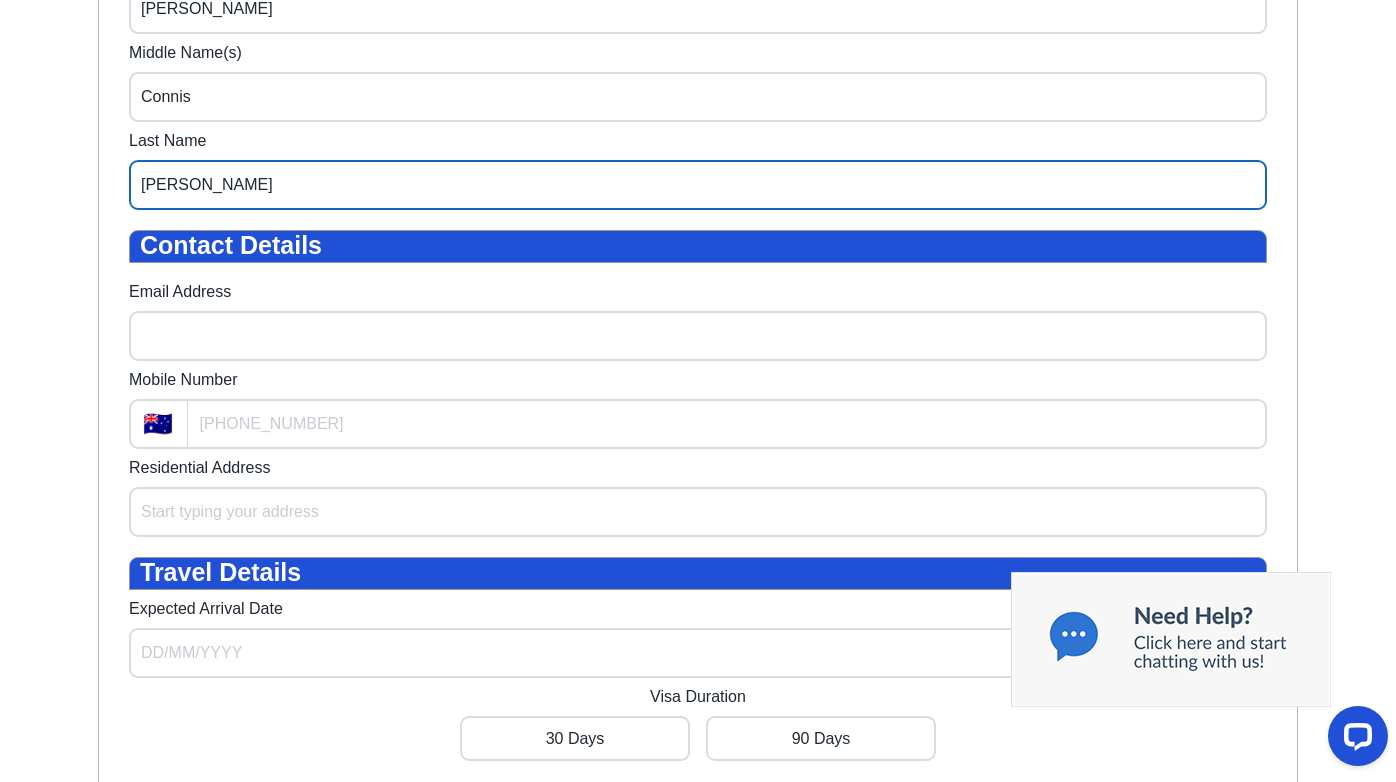 scroll, scrollTop: 483, scrollLeft: 0, axis: vertical 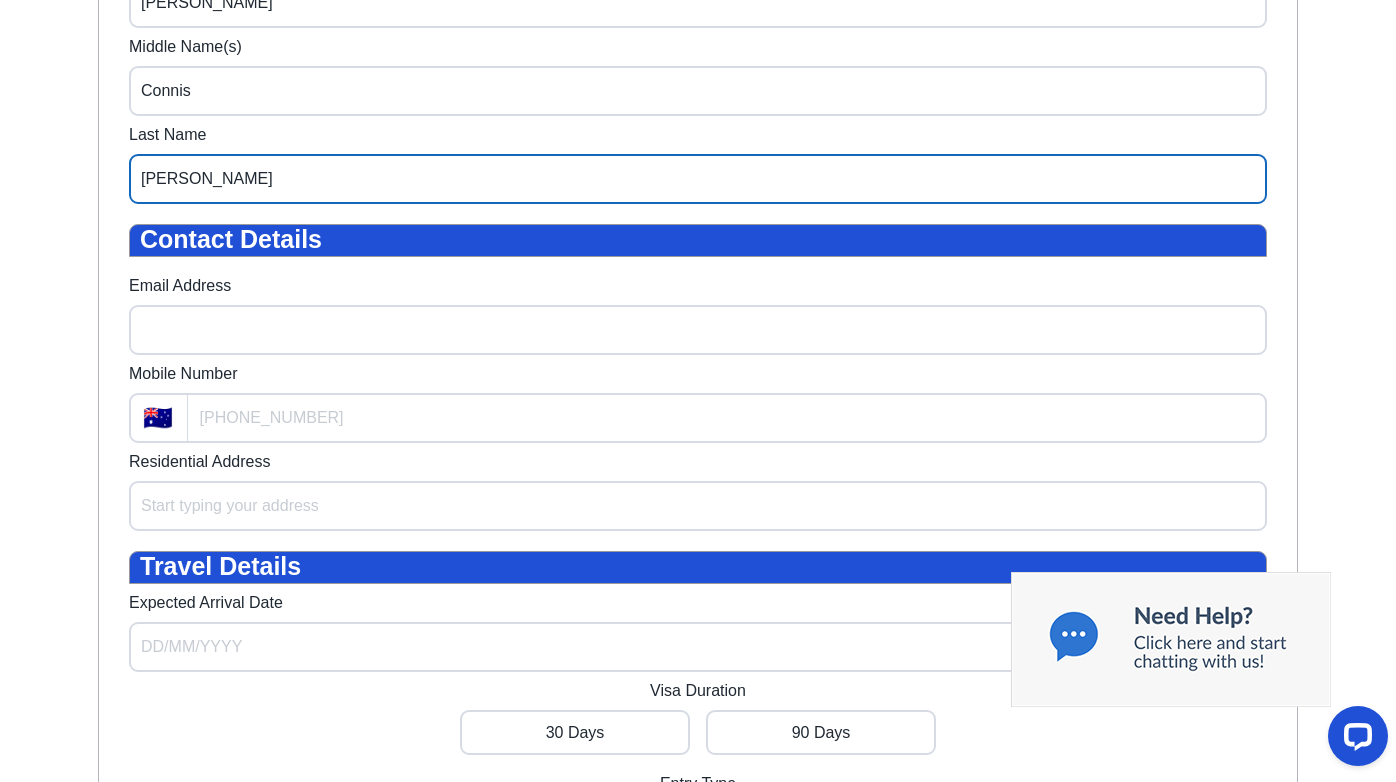 type on "[PERSON_NAME]" 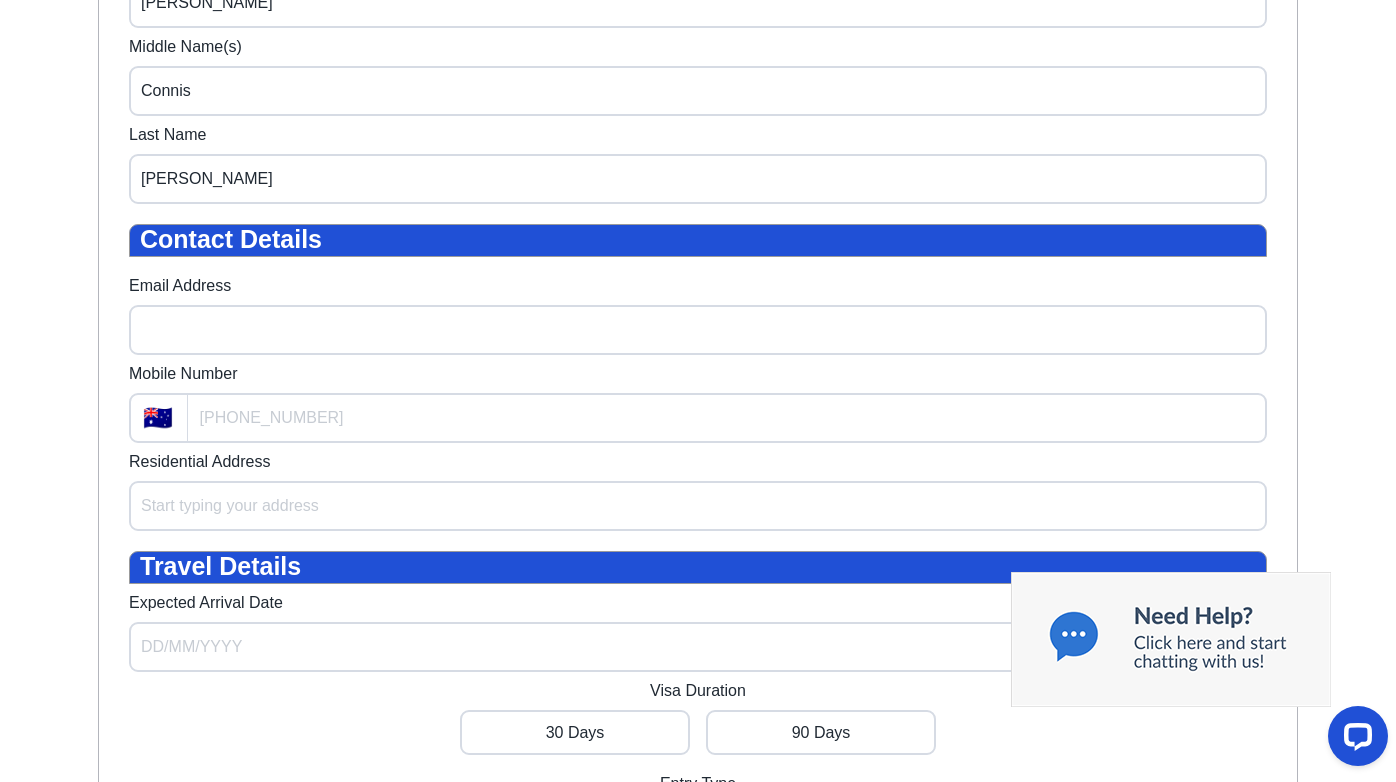 click on "Legal Name  First Name [PERSON_NAME] Middle Name(s) [PERSON_NAME] Last Name [PERSON_NAME] Contact Details  Email Address Mobile Number 🇦🇺 [PHONE_NUMBER] Residential Address Start typing your address Travel Details Expected Arrival Date DD/MM/YYYY Visa Duration 30 Days 90 Days Entry Type Single Entry Multiple Entry NEXT" at bounding box center (698, 413) 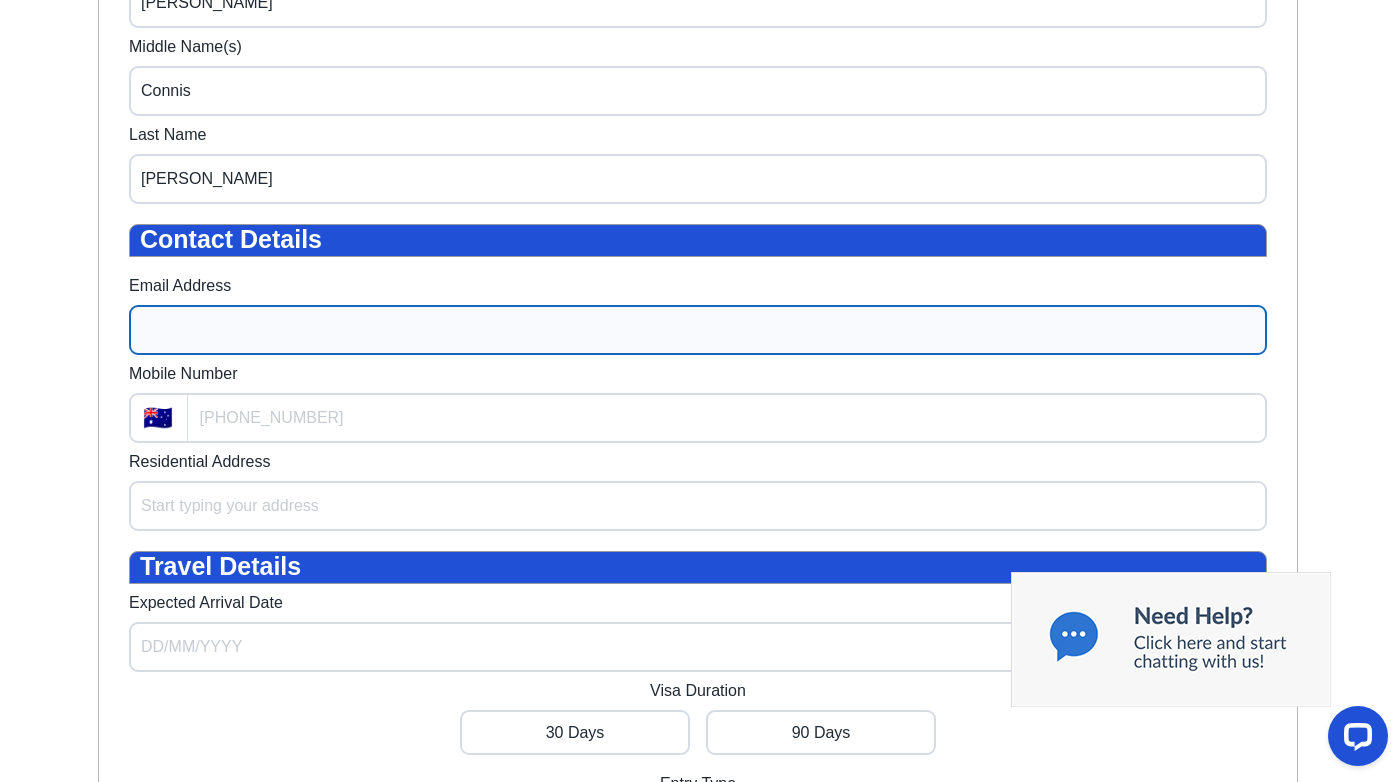click on "Email Address" at bounding box center [698, 330] 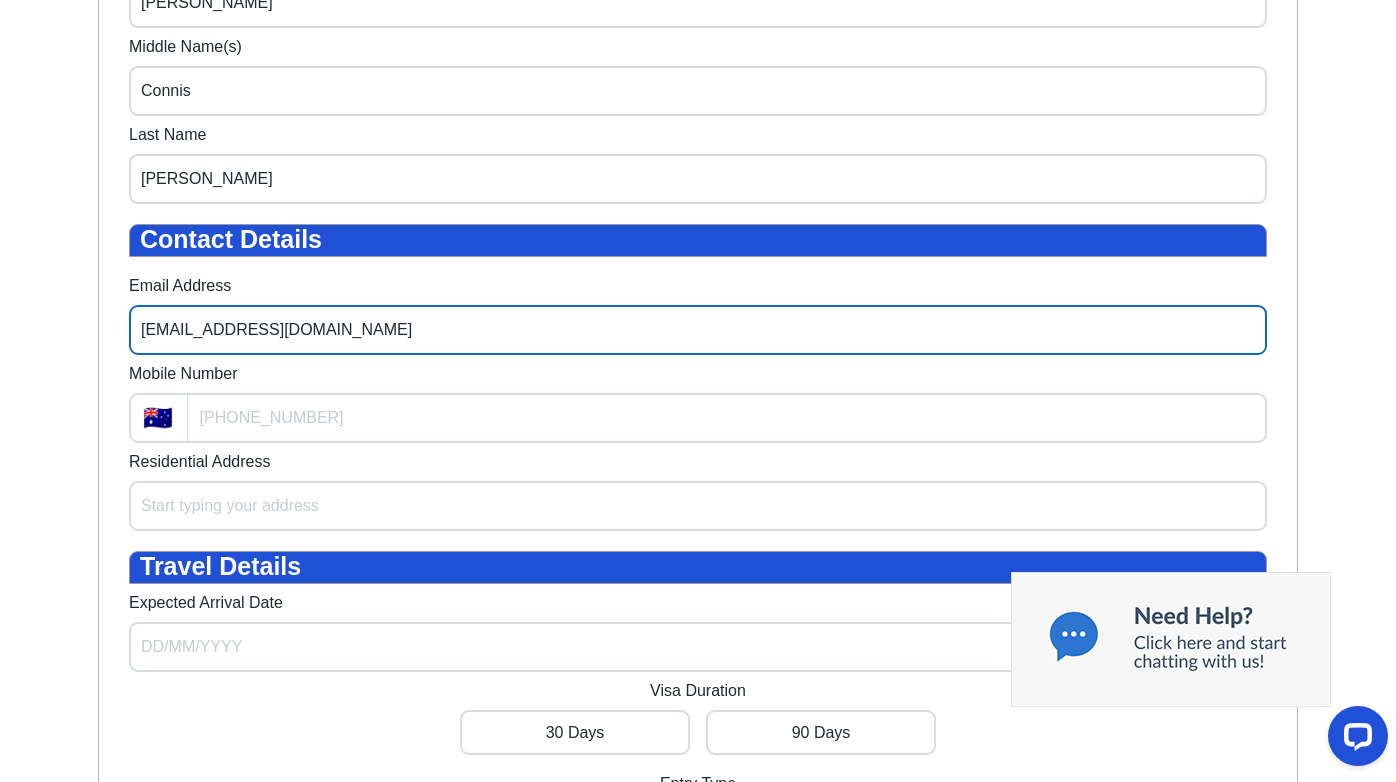 type on "[EMAIL_ADDRESS][DOMAIN_NAME]" 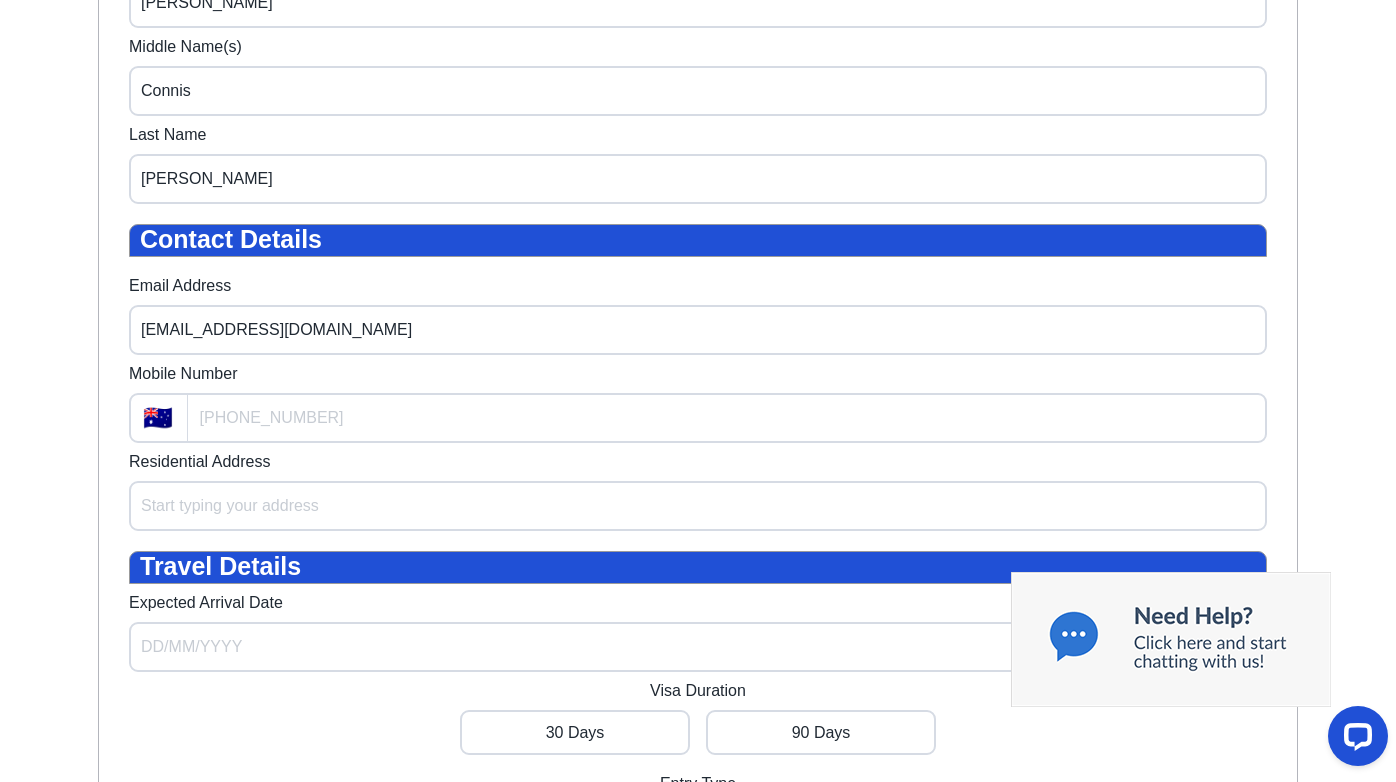 click on "Legal Name  First Name [PERSON_NAME] Middle Name(s) [PERSON_NAME] Last Name [PERSON_NAME] Contact Details  Email Address [EMAIL_ADDRESS][DOMAIN_NAME] Mobile Number 🇦🇺 [PHONE_NUMBER] Residential Address Start typing your address Travel Details Expected Arrival Date DD/MM/YYYY Visa Duration 30 Days 90 Days Entry Type Single Entry Multiple Entry NEXT" at bounding box center [698, 412] 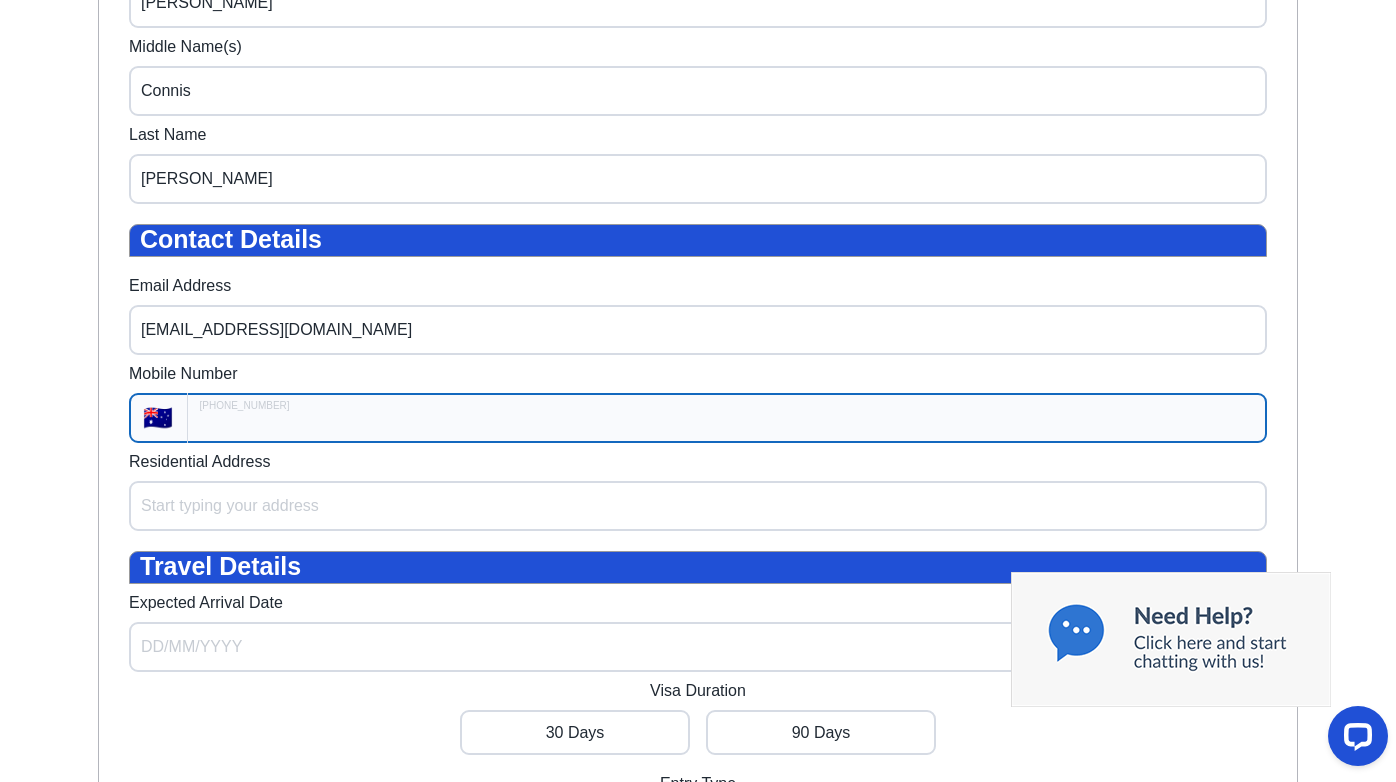 type on "+61" 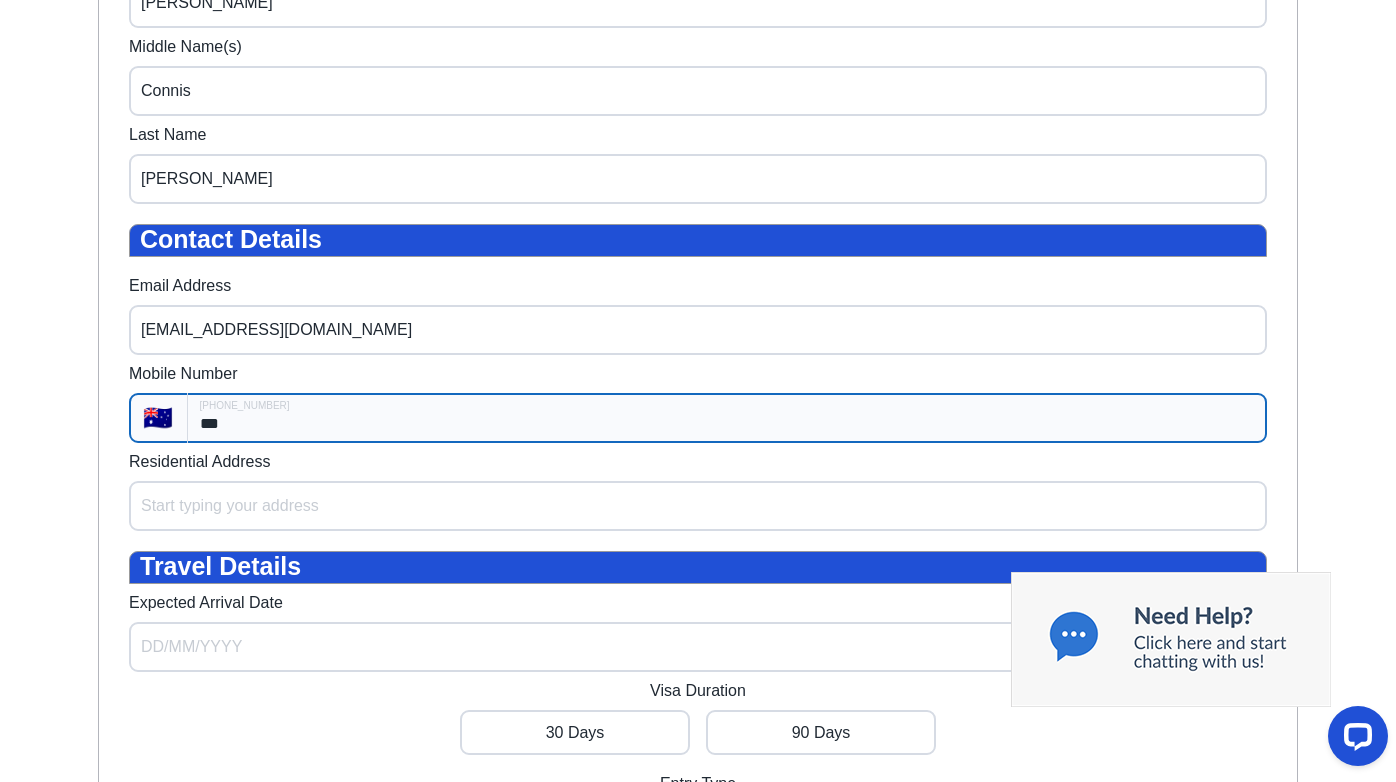 click on "***" at bounding box center (727, 418) 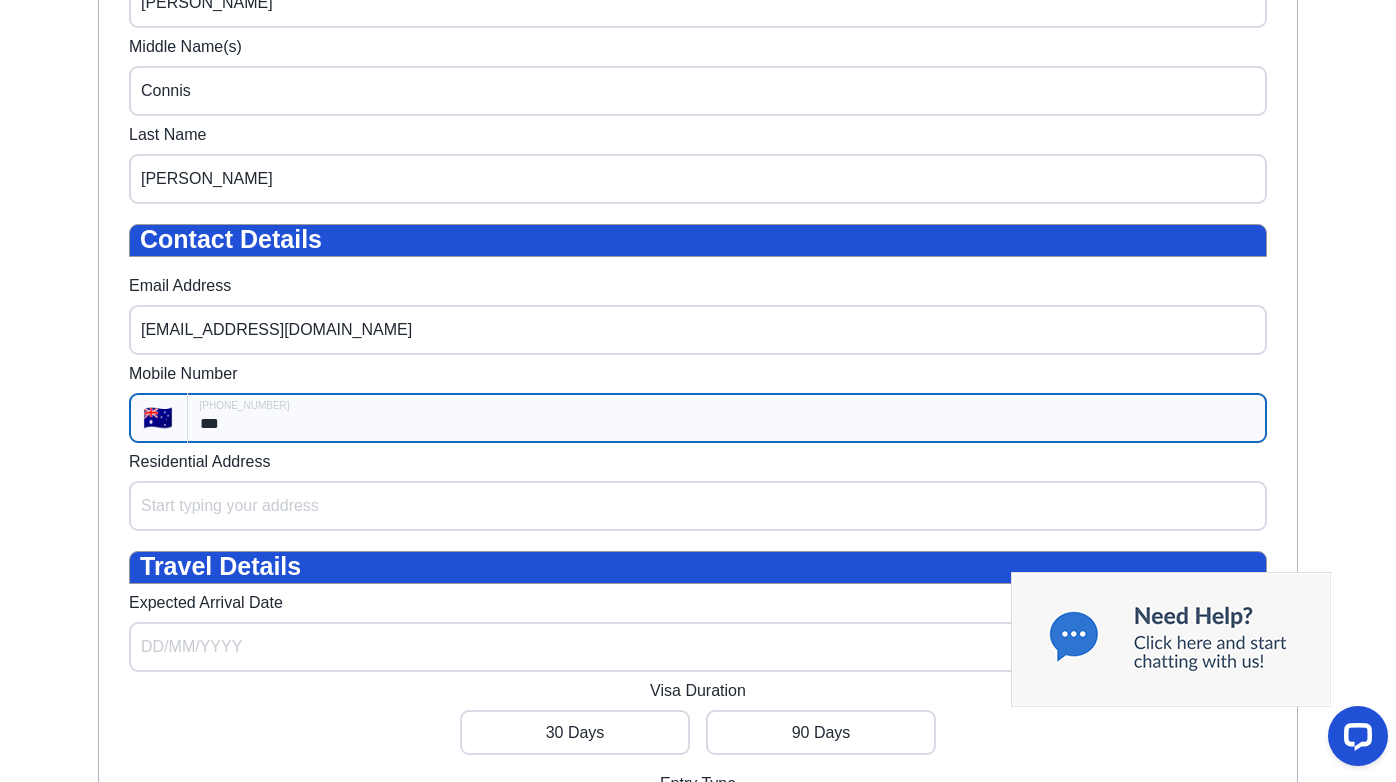 type on "**********" 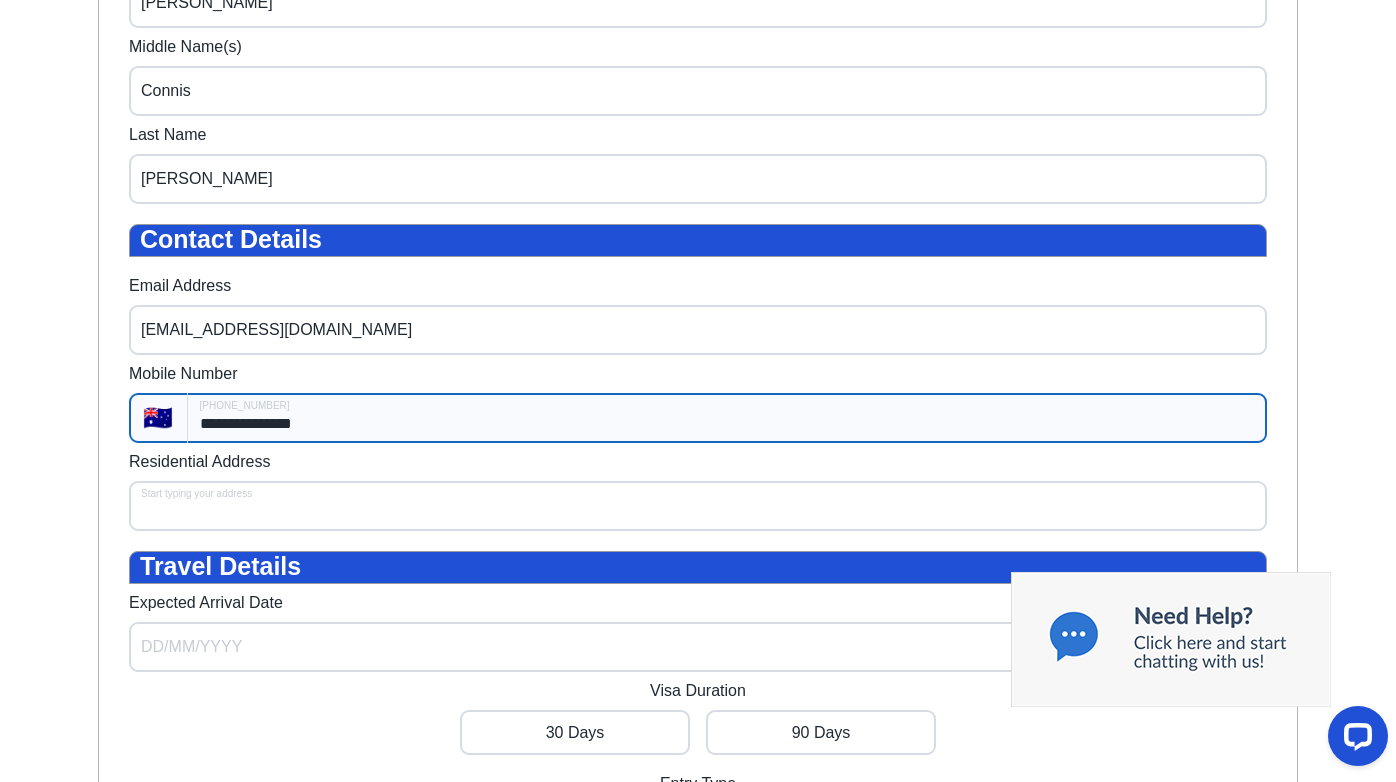 type on "[STREET_ADDRESS][PERSON_NAME]" 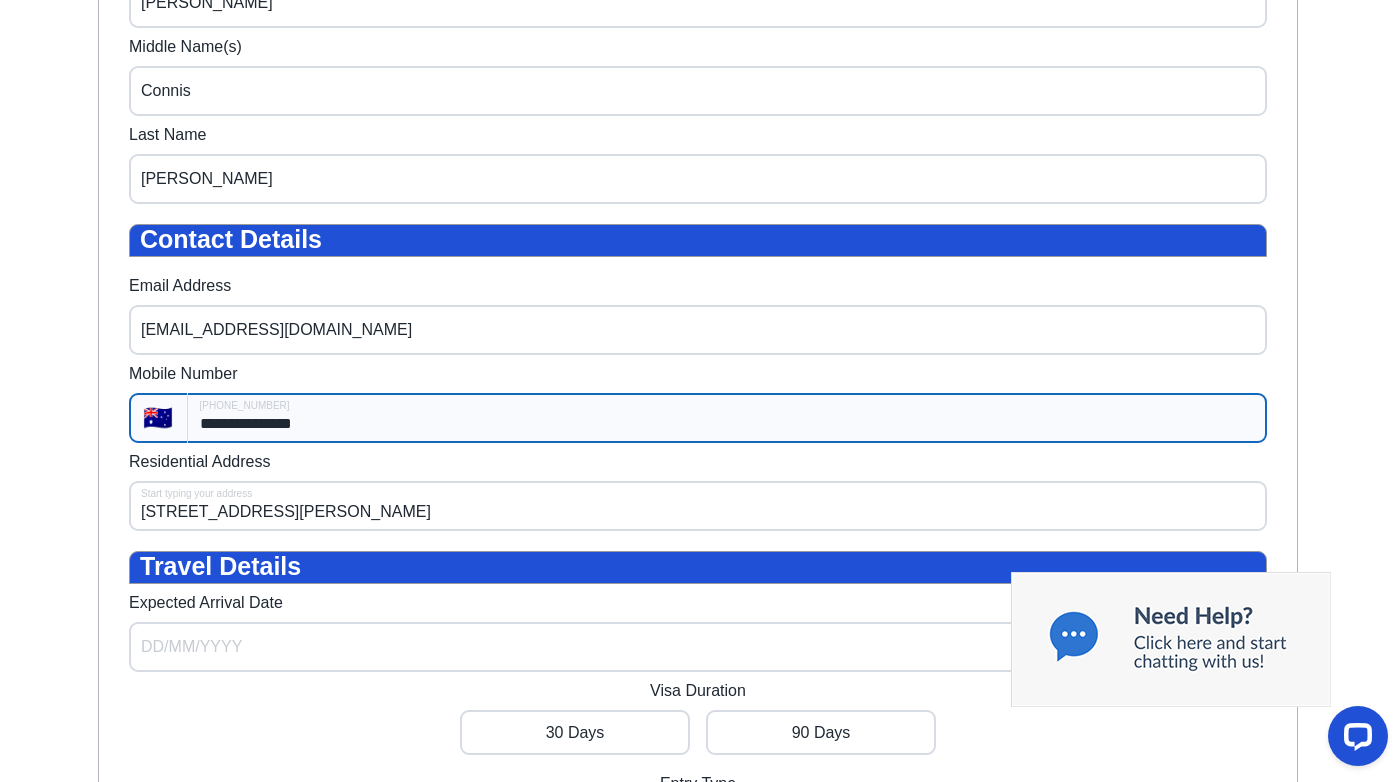 type on "**********" 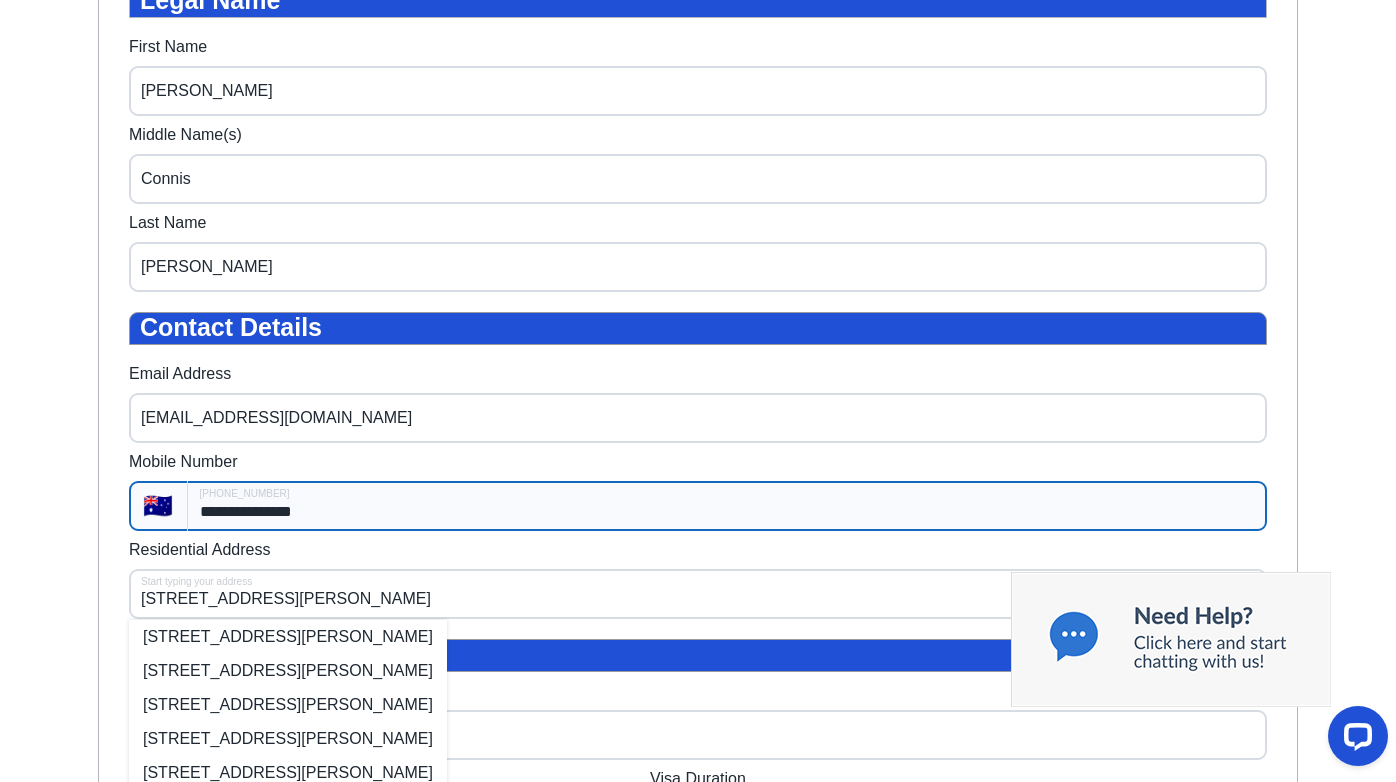 click on "**********" at bounding box center (698, 492) 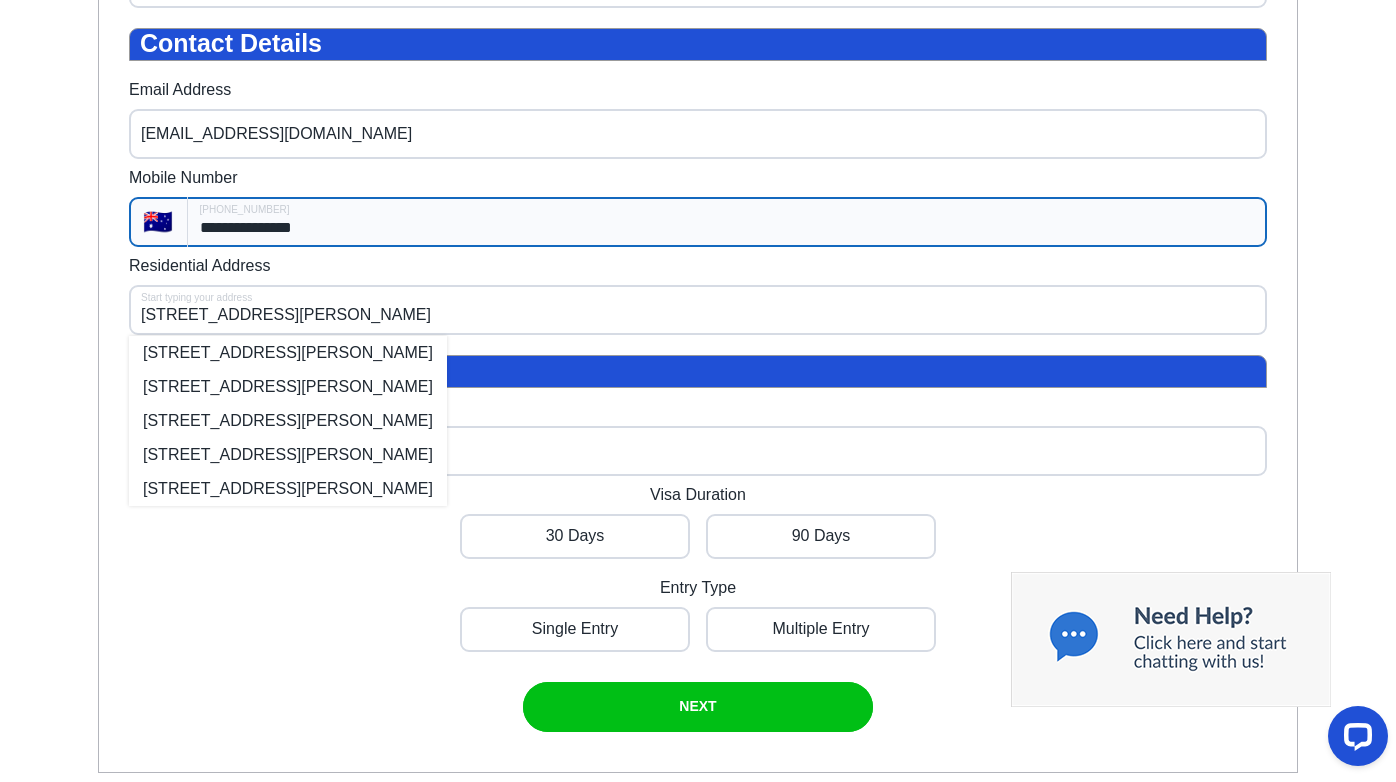 scroll, scrollTop: 769, scrollLeft: 0, axis: vertical 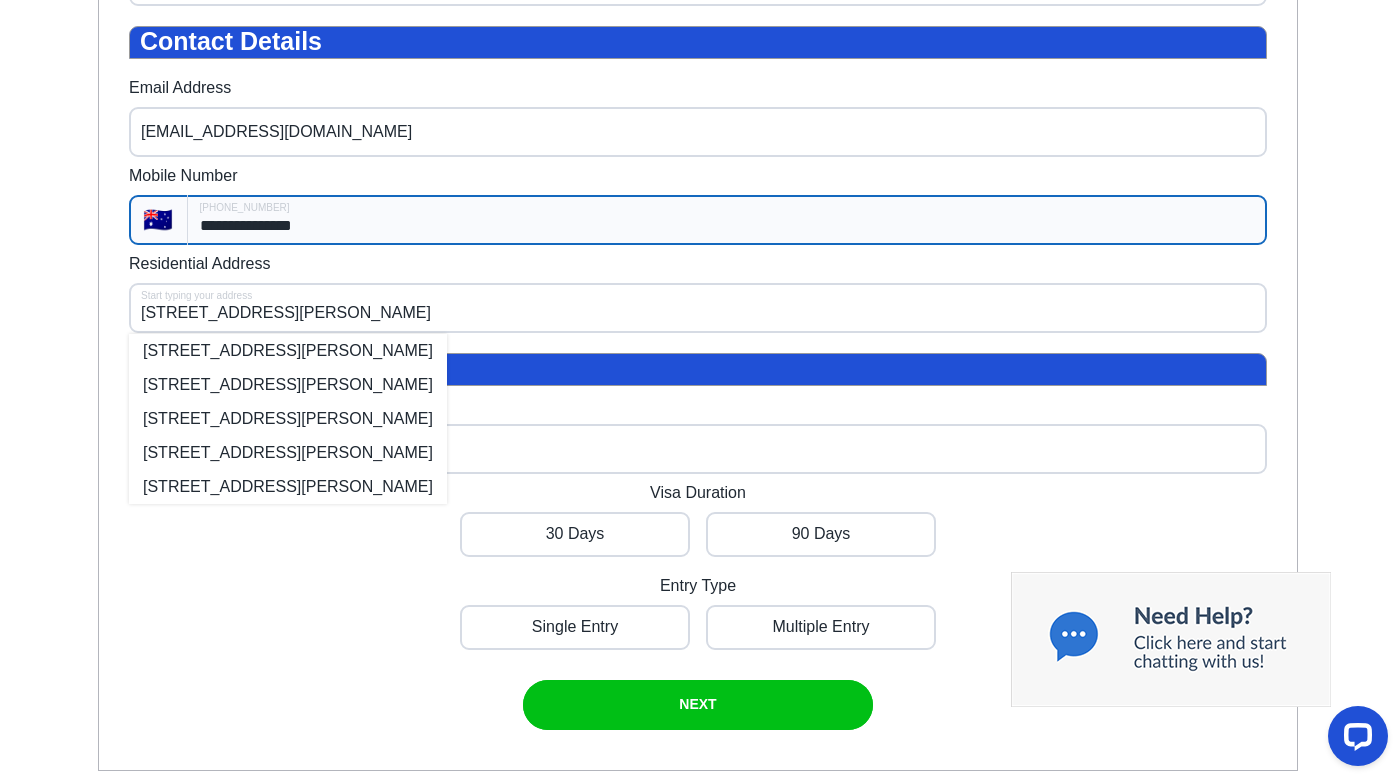 click on "Expected Arrival Date DD/MM/YYYY" at bounding box center [698, 435] 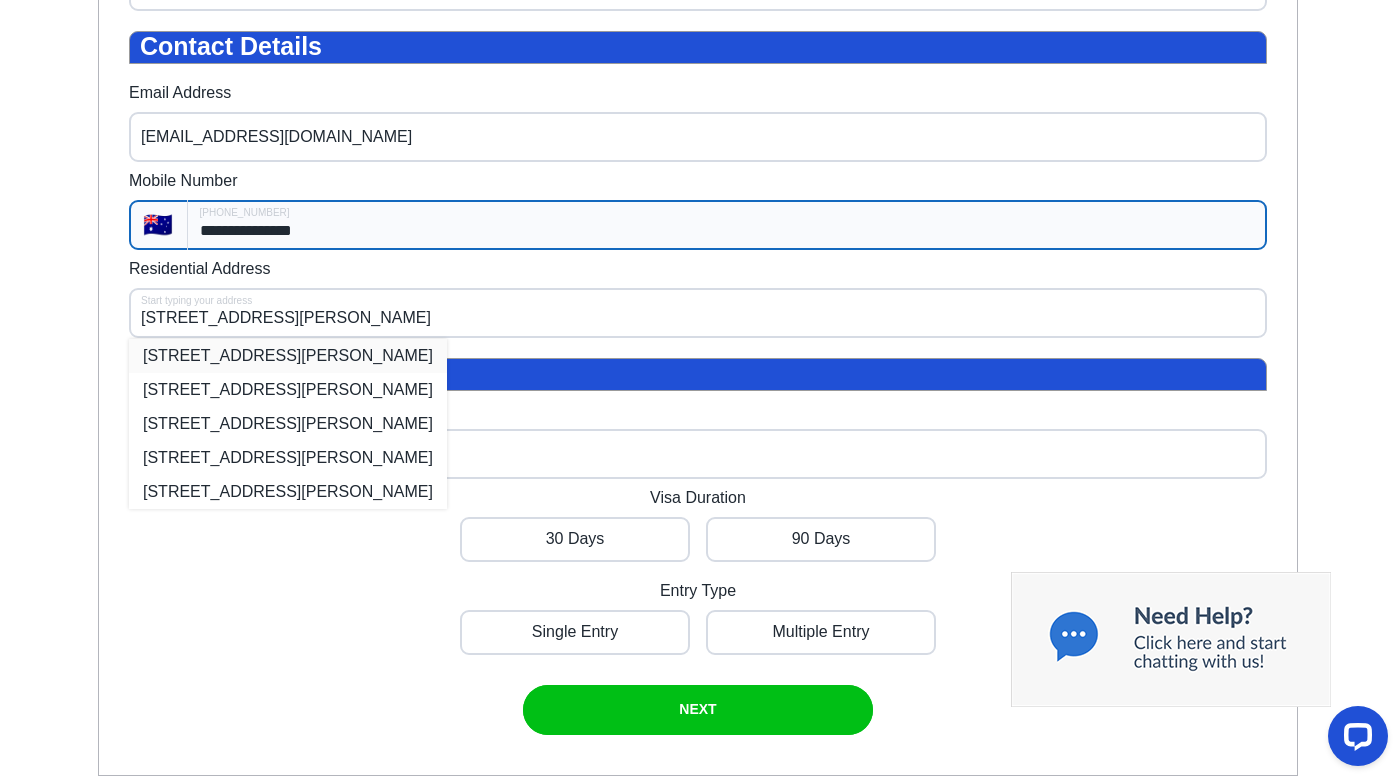 scroll, scrollTop: 765, scrollLeft: 0, axis: vertical 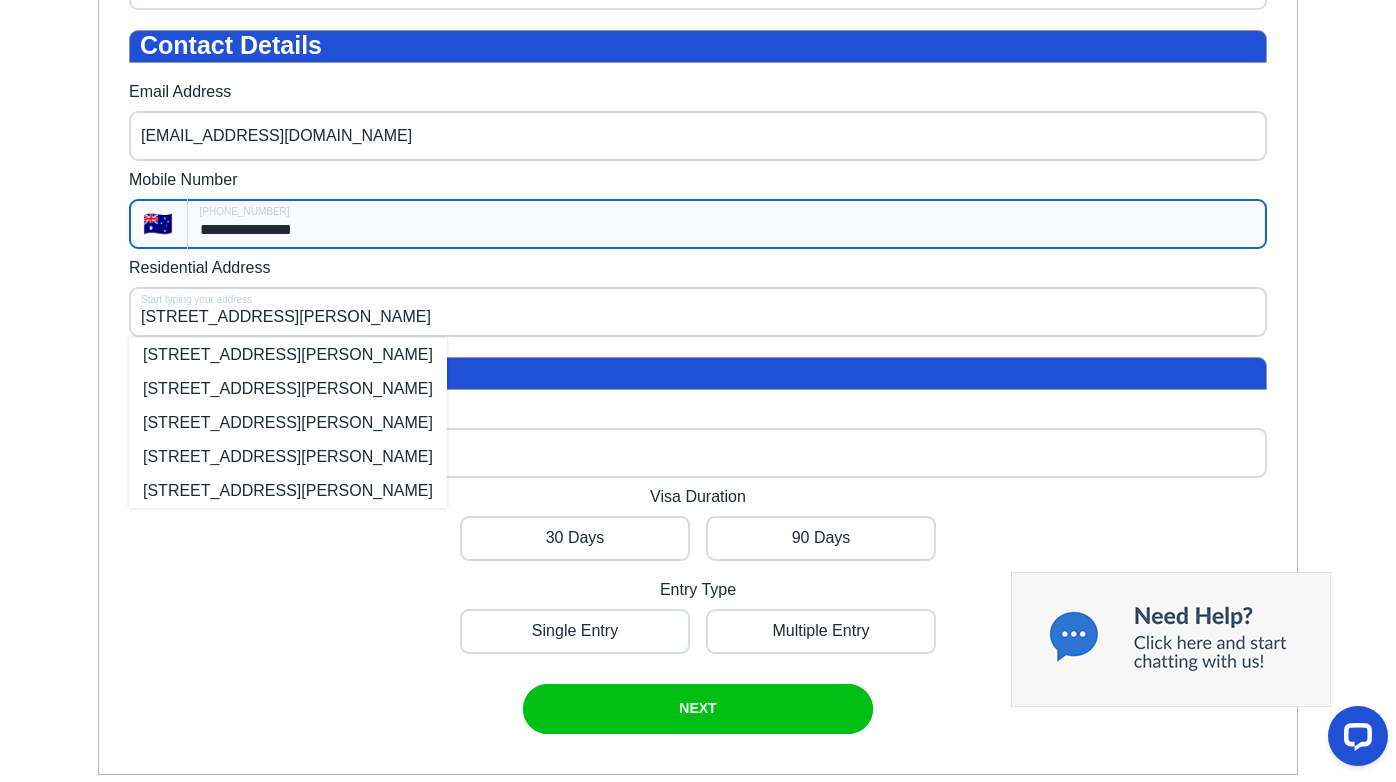 click at bounding box center [390, 373] 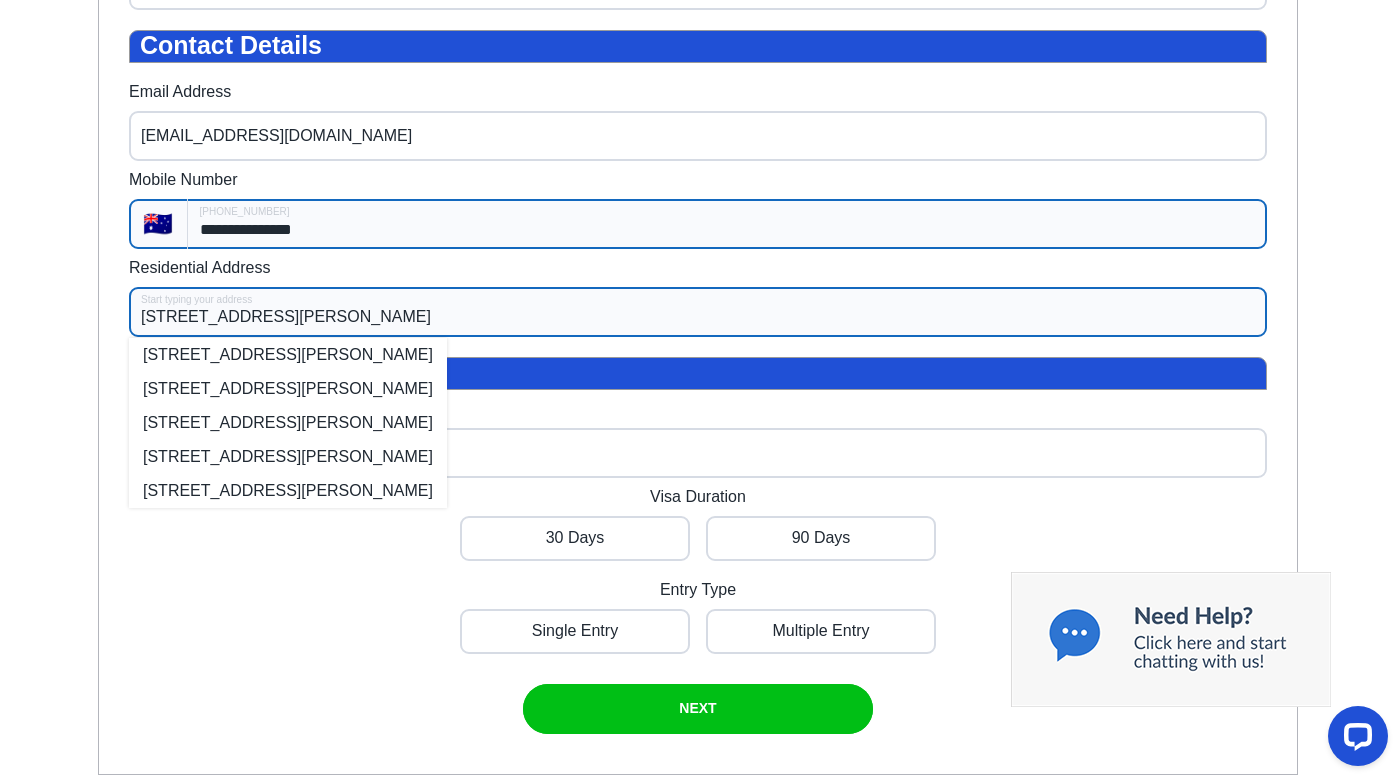 click on "[STREET_ADDRESS][PERSON_NAME]" at bounding box center (698, 312) 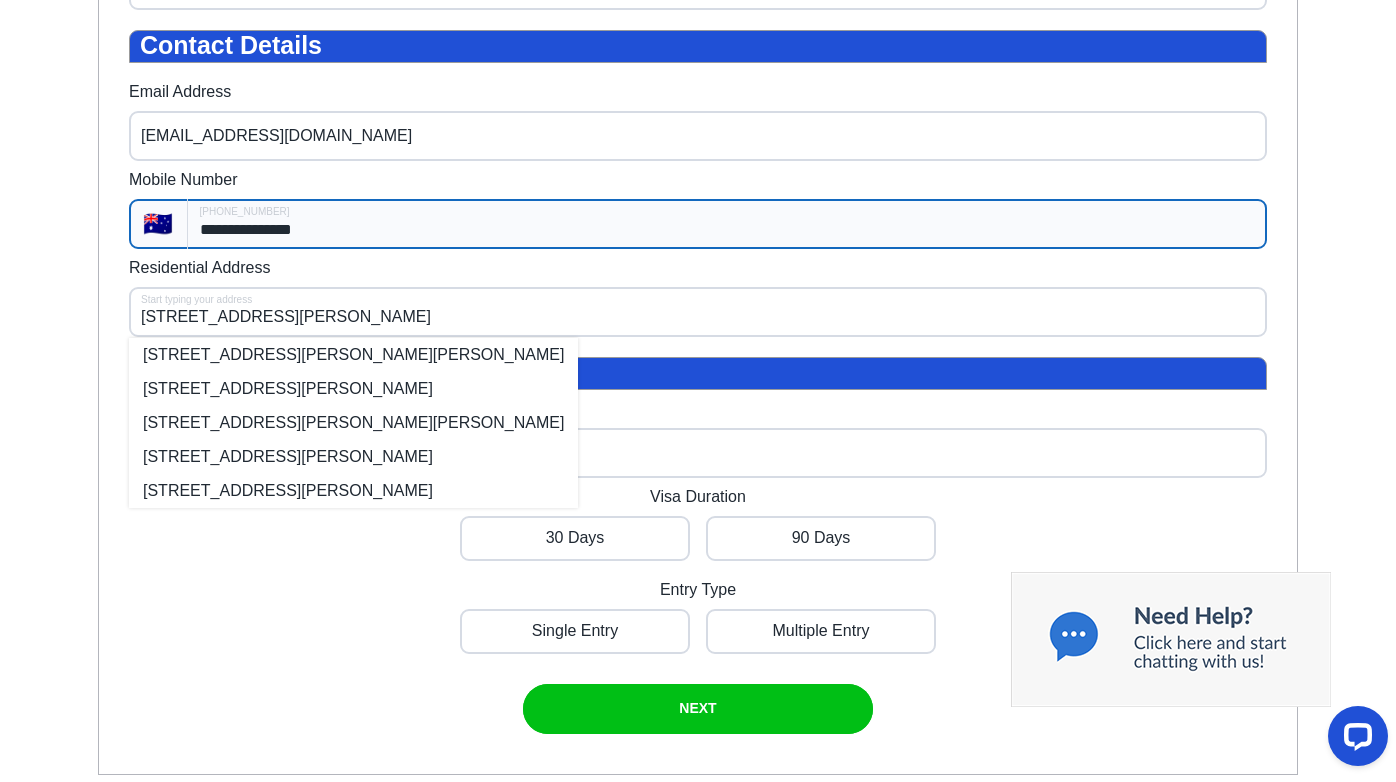 click on "**********" at bounding box center [698, 218] 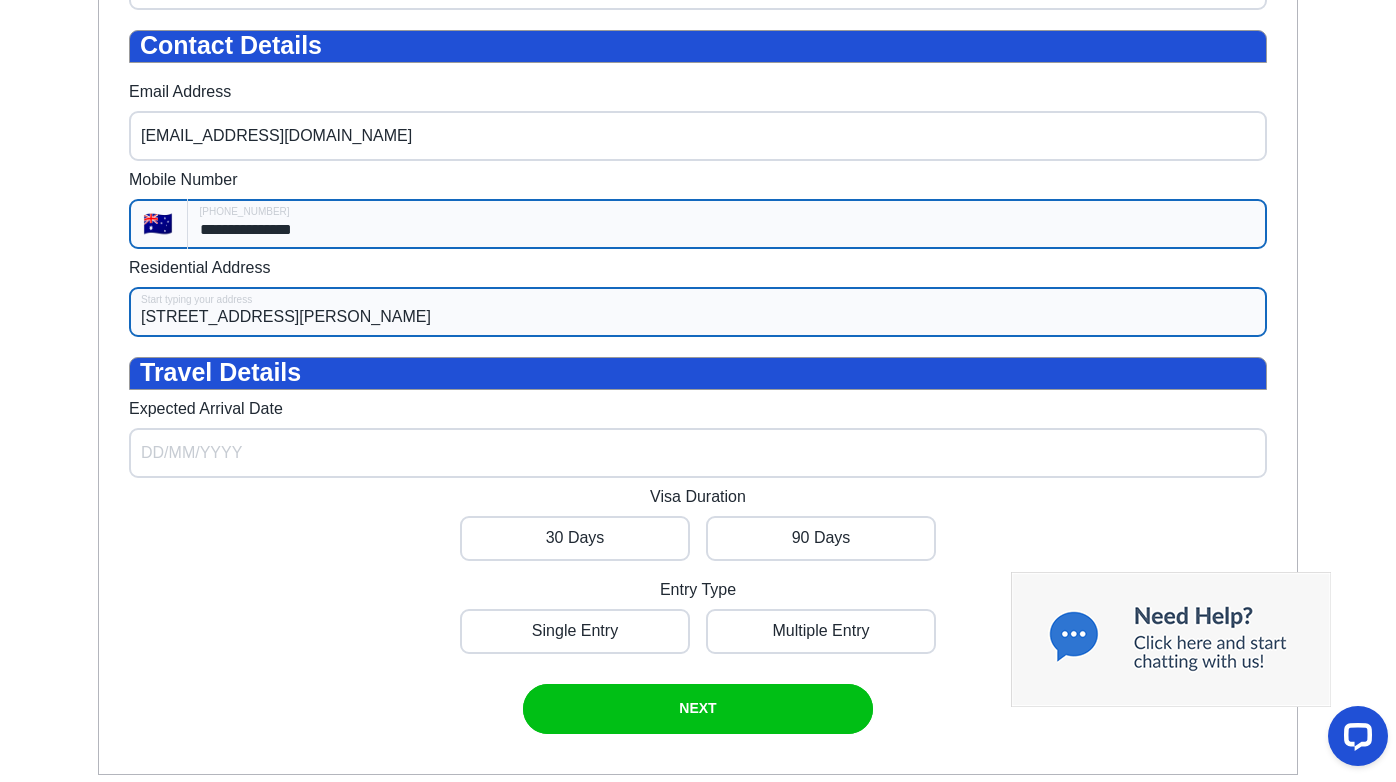 click on "[STREET_ADDRESS][PERSON_NAME]" at bounding box center [698, 312] 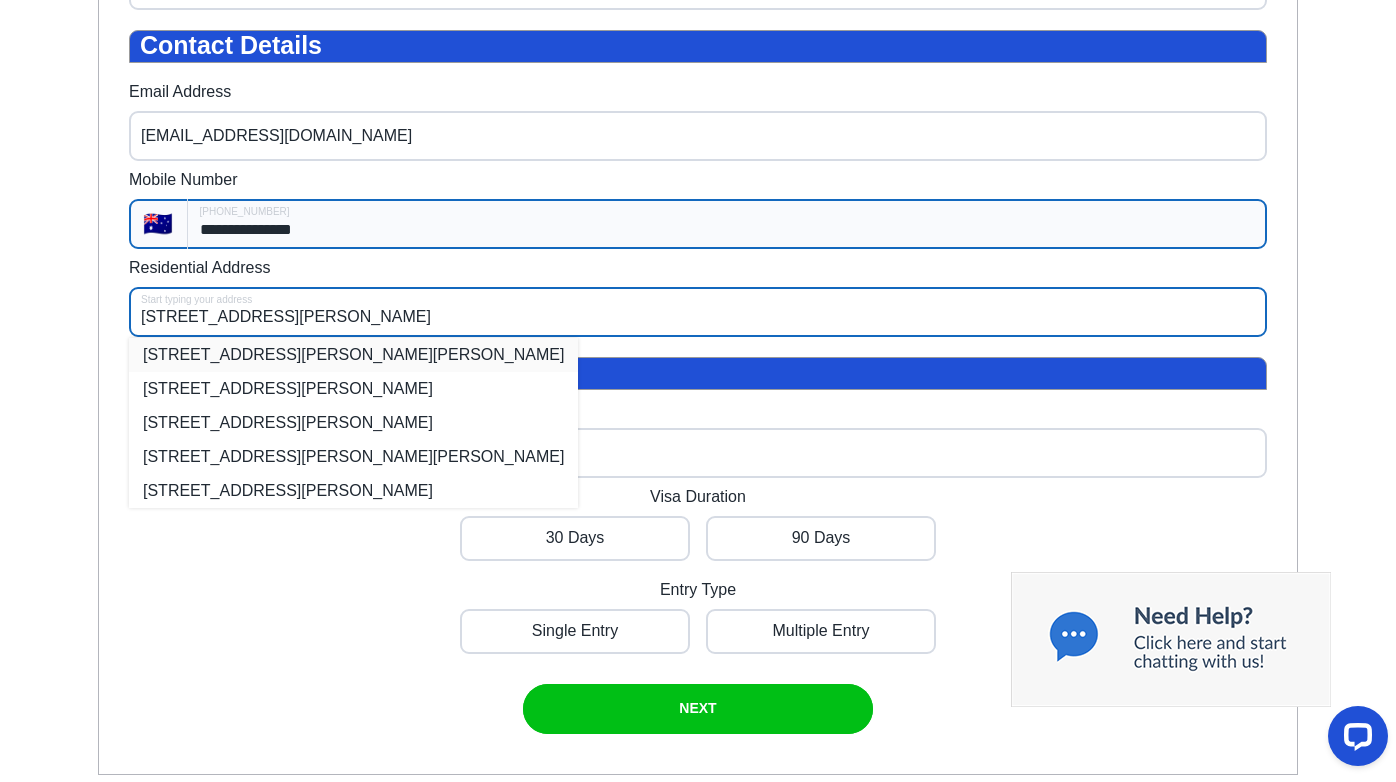 click on "[STREET_ADDRESS][PERSON_NAME][PERSON_NAME]" at bounding box center (353, 355) 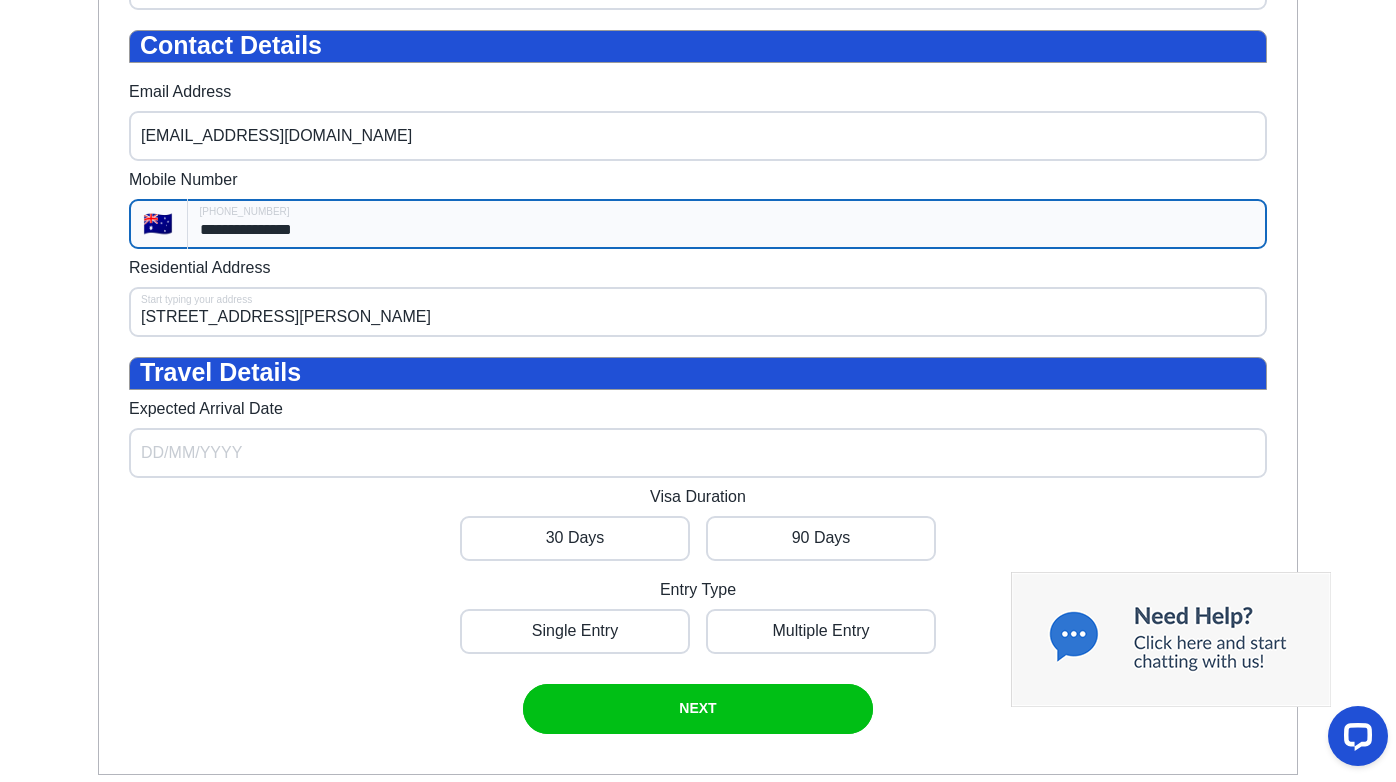 type on "[STREET_ADDRESS][PERSON_NAME][PERSON_NAME]" 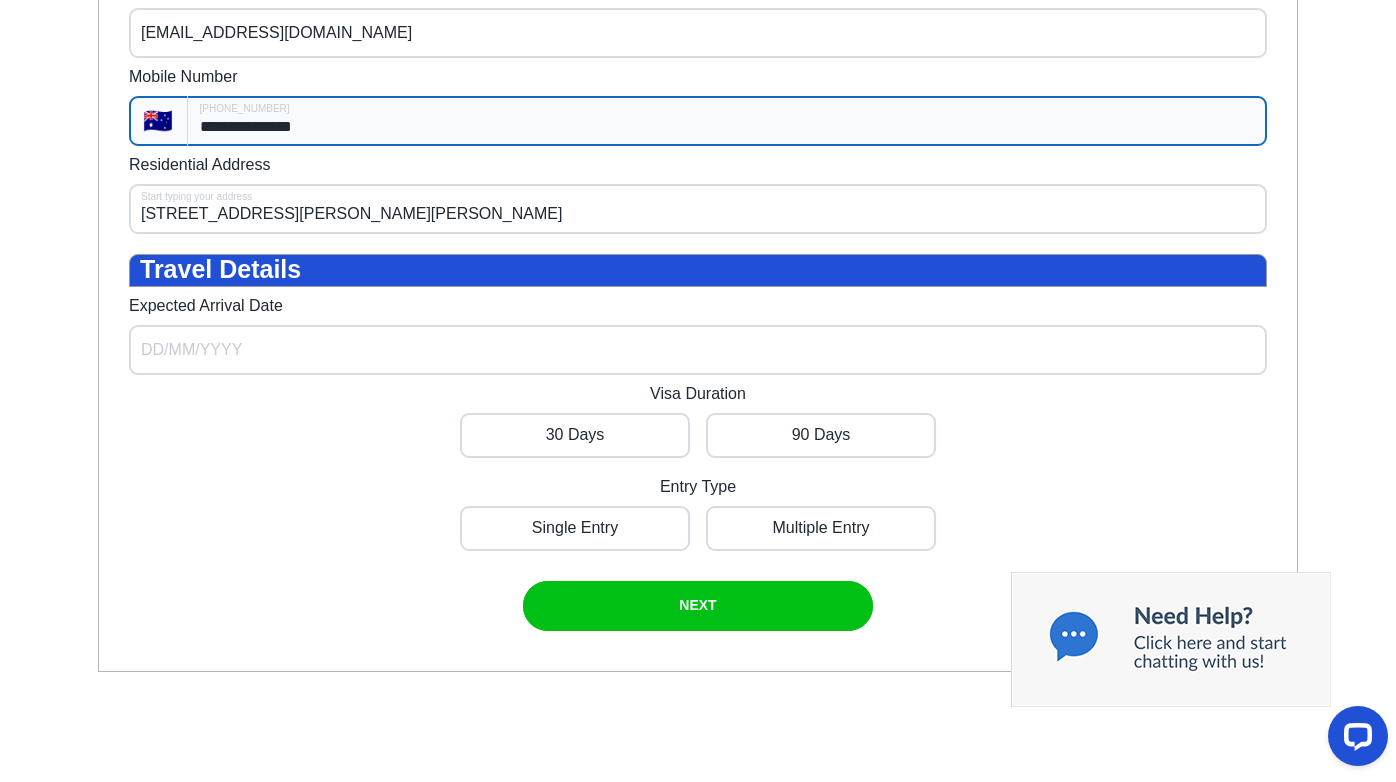 scroll, scrollTop: 871, scrollLeft: 0, axis: vertical 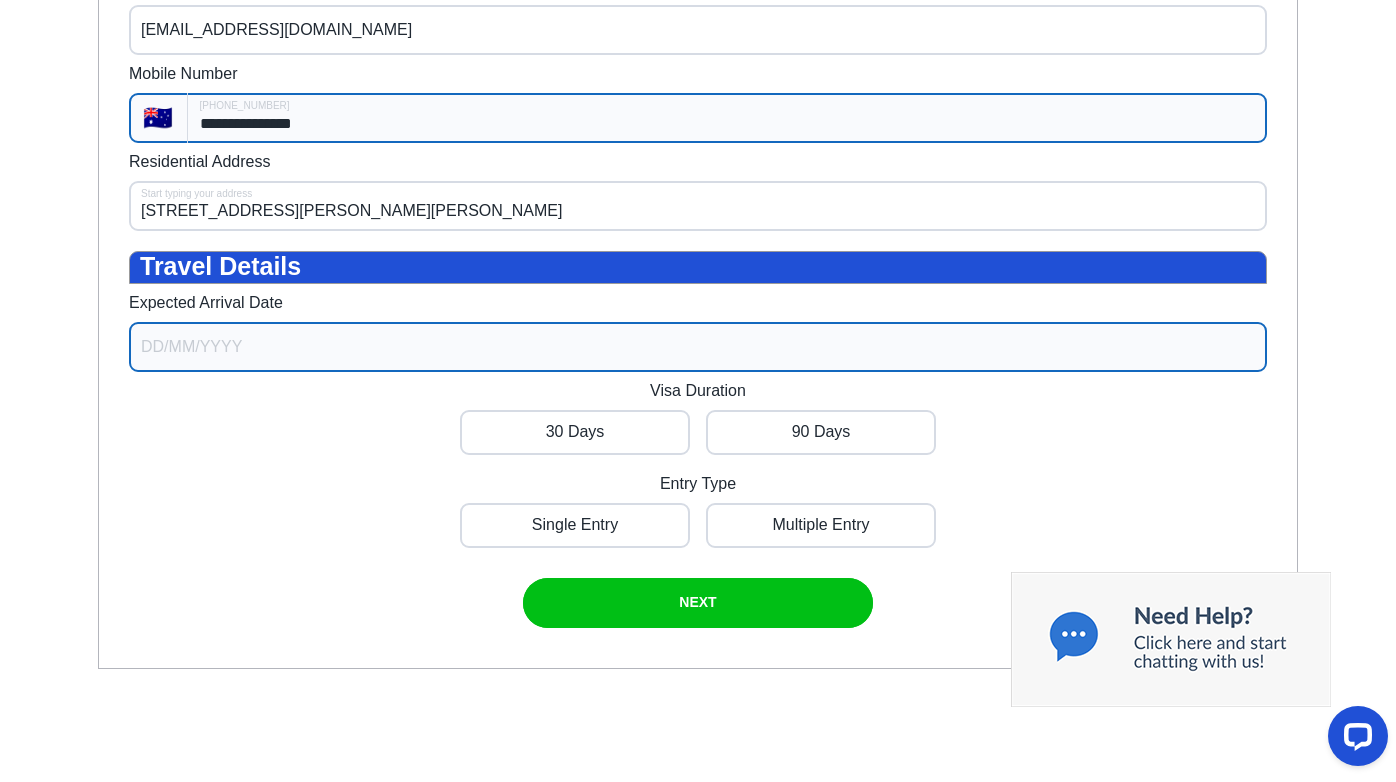click on "Expected Arrival Date" at bounding box center (698, 347) 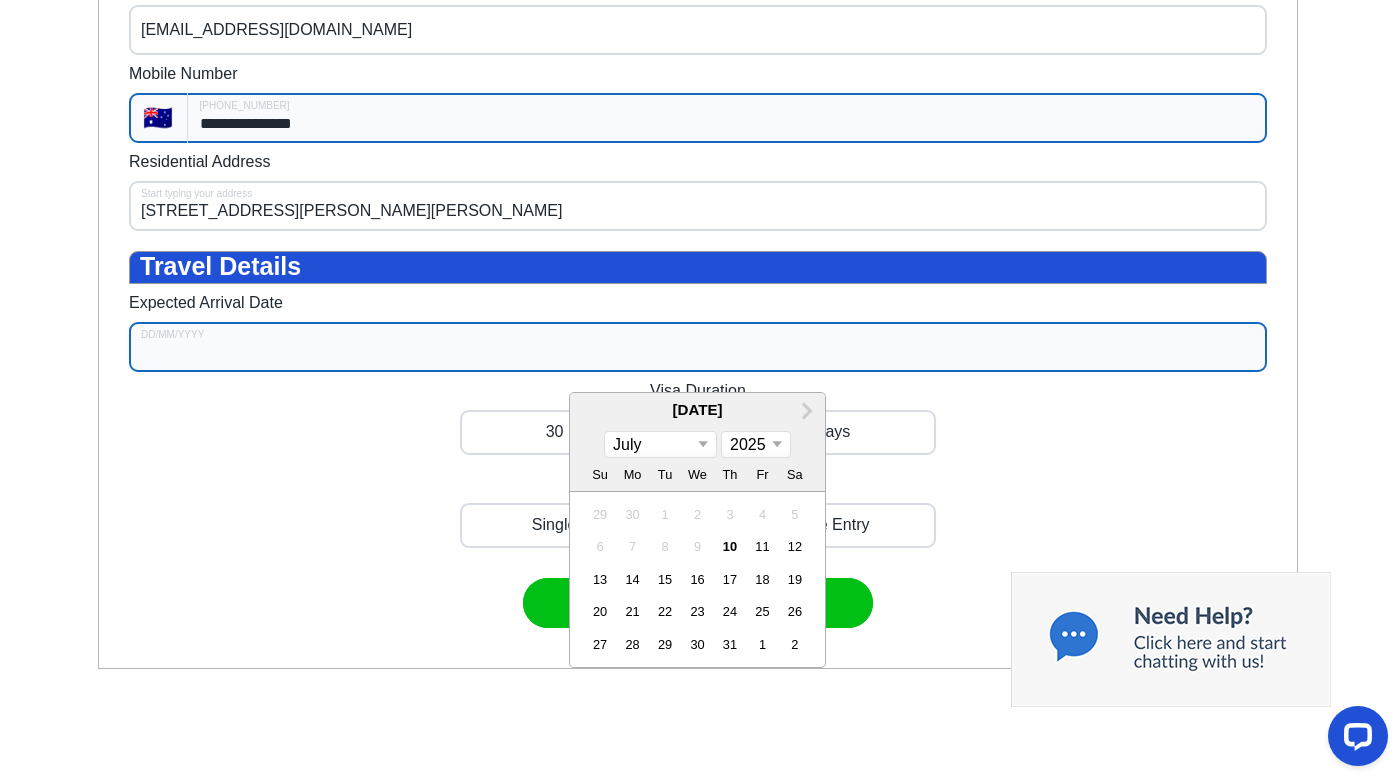 click on "January February March April May June July August September October November December" at bounding box center [660, 444] 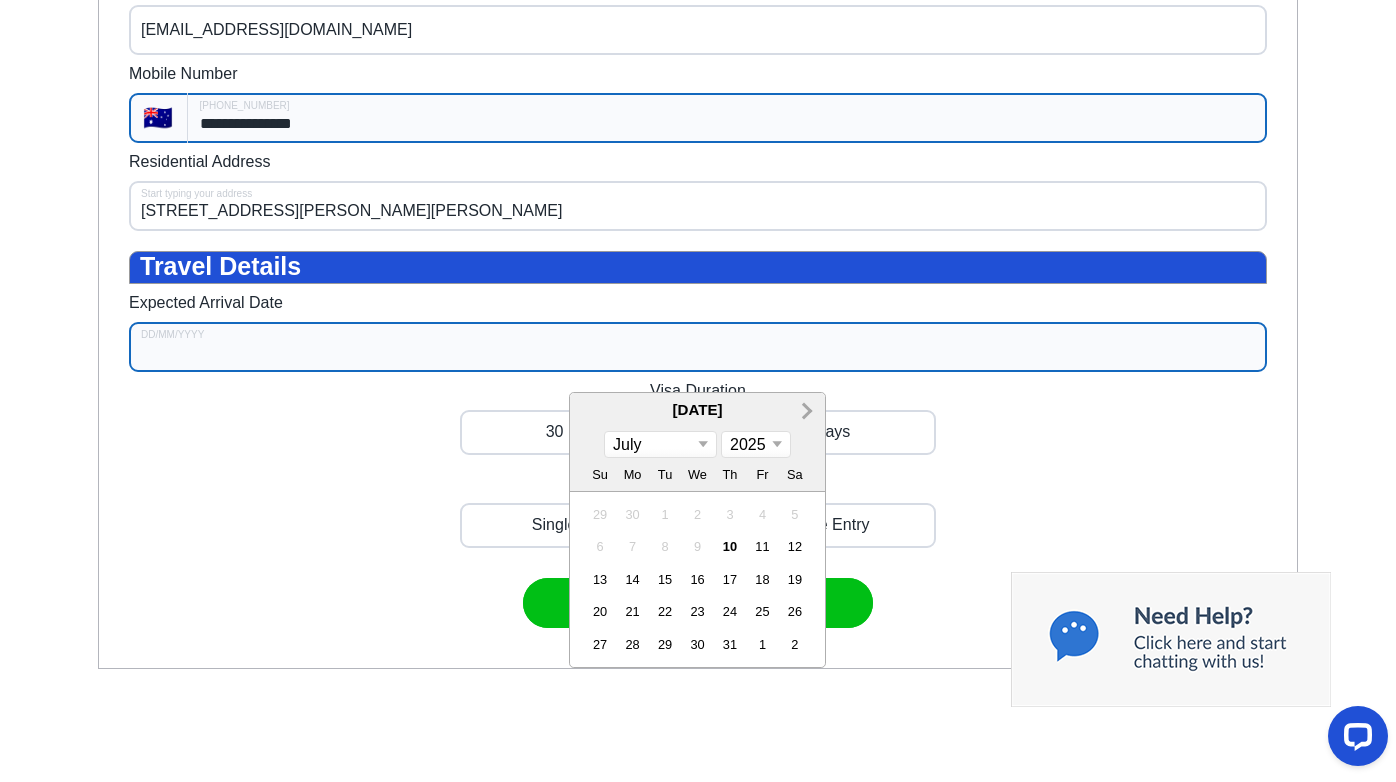click on "Next Month" at bounding box center [805, 409] 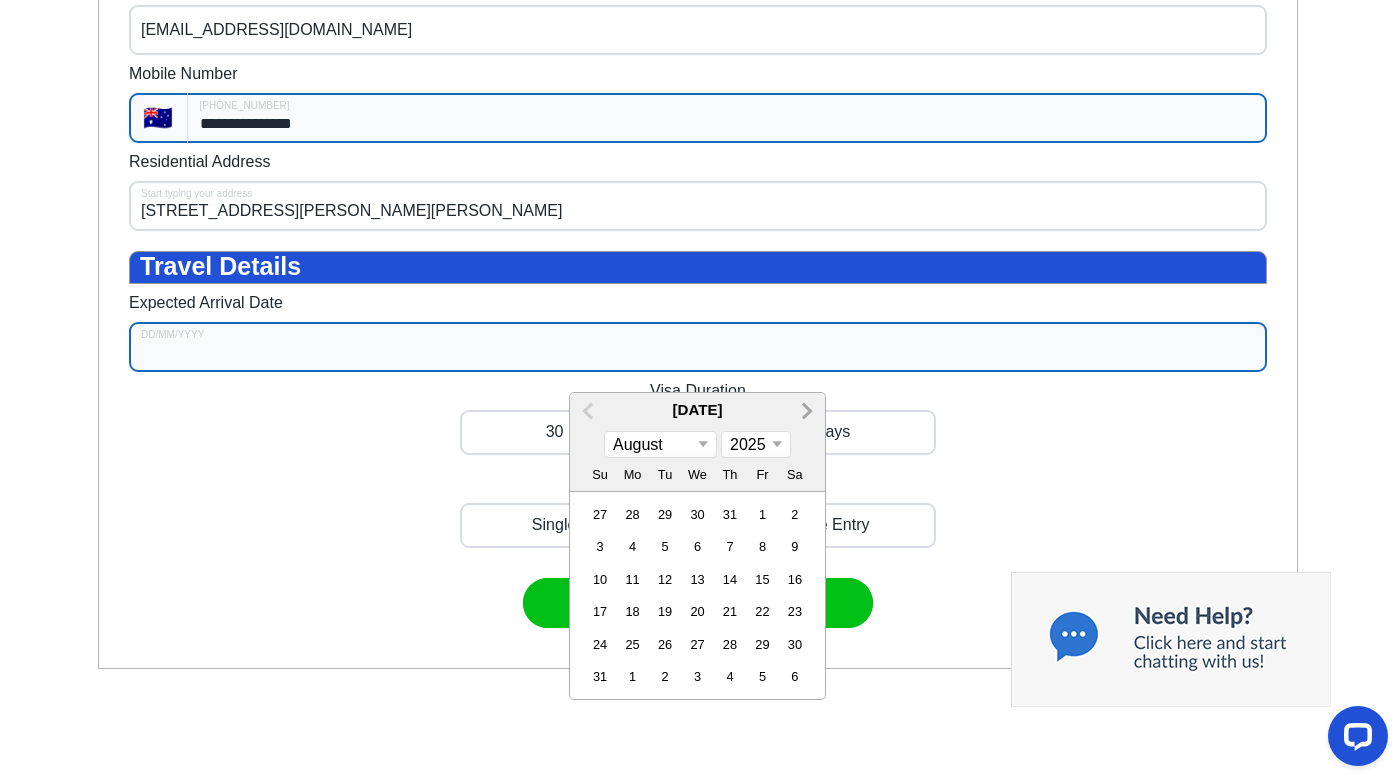 click on "Next Month" at bounding box center [805, 409] 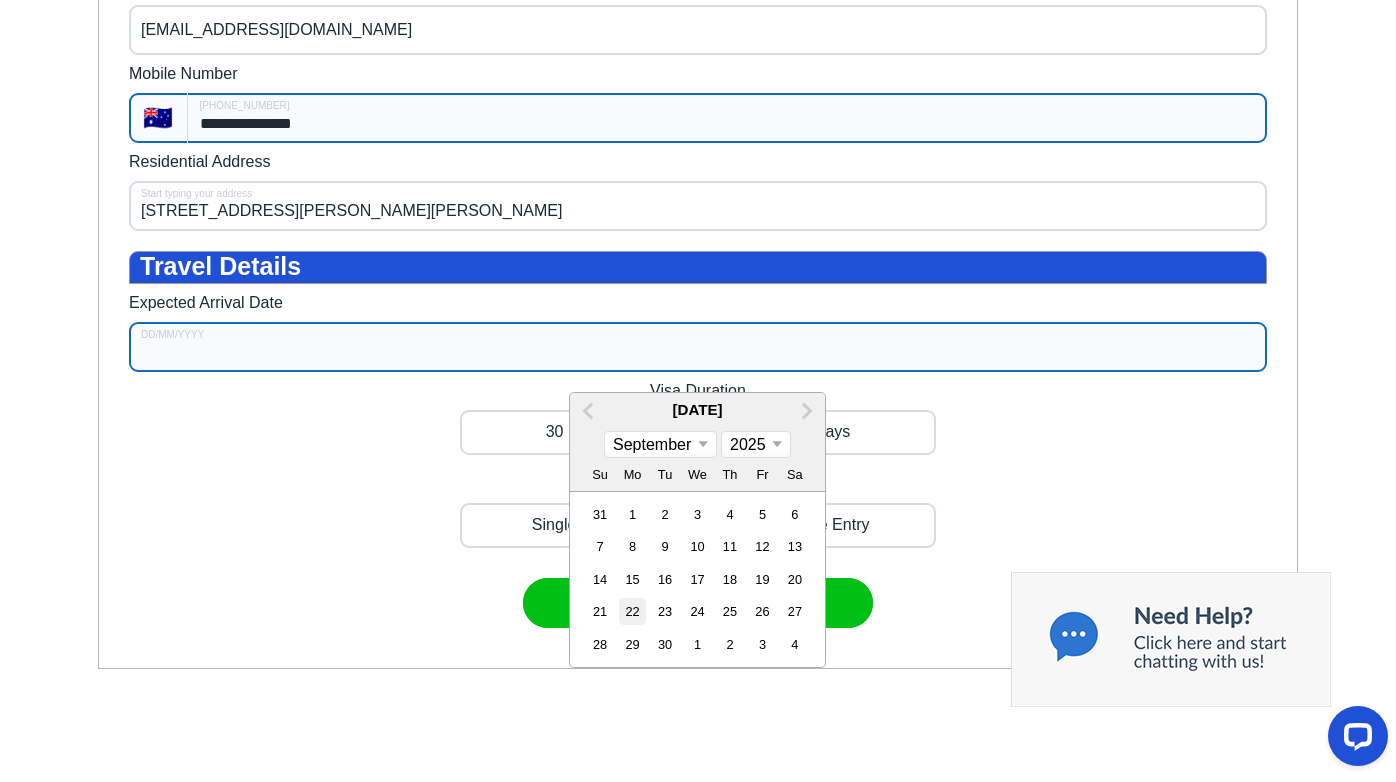 click on "22" at bounding box center (632, 611) 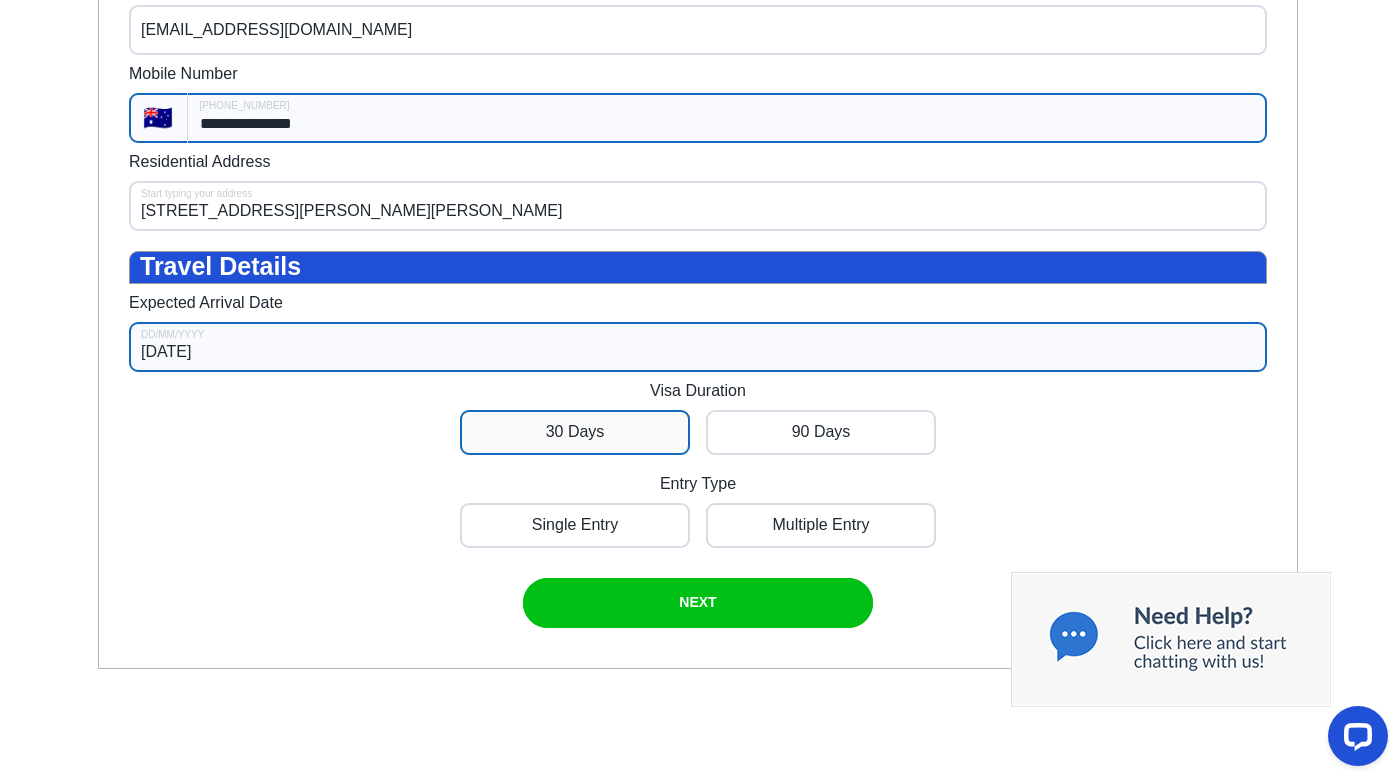 click at bounding box center [575, 432] 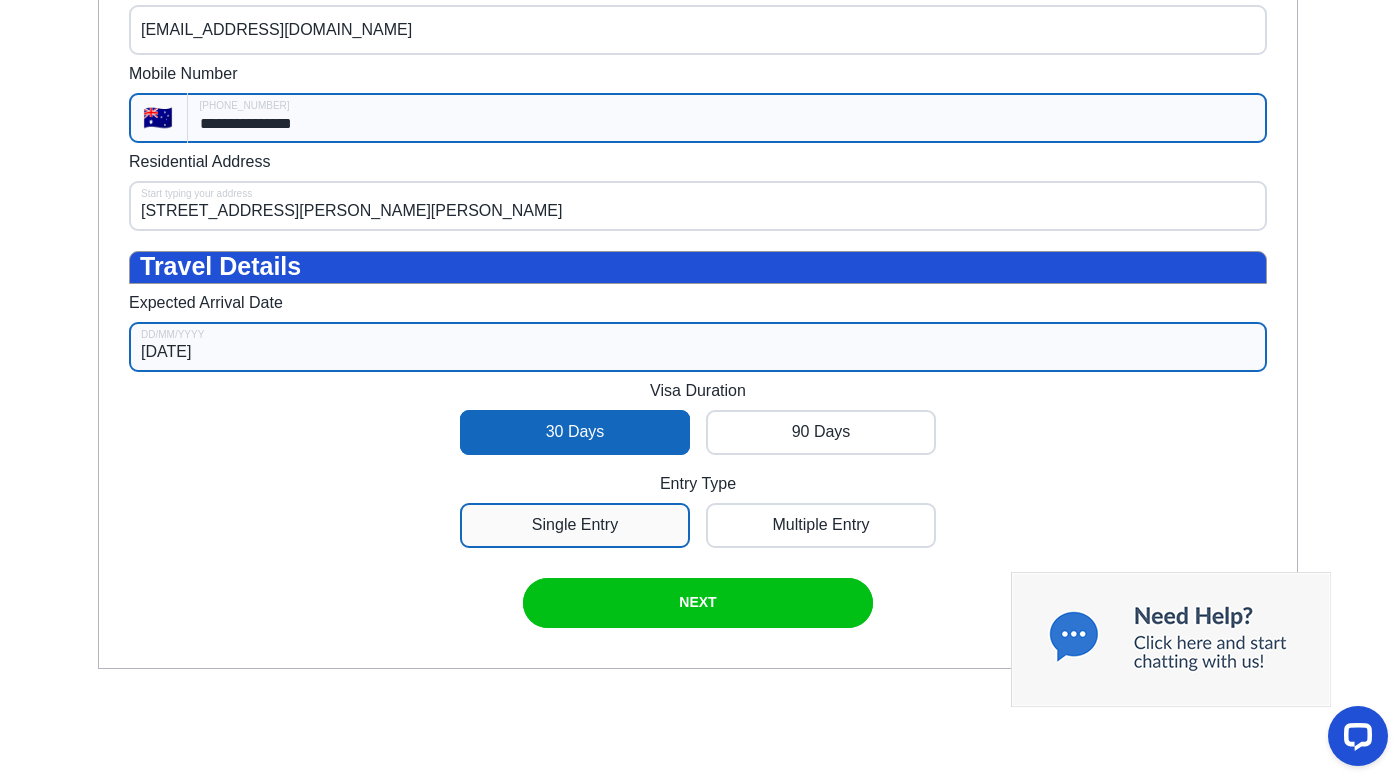 click at bounding box center [575, 525] 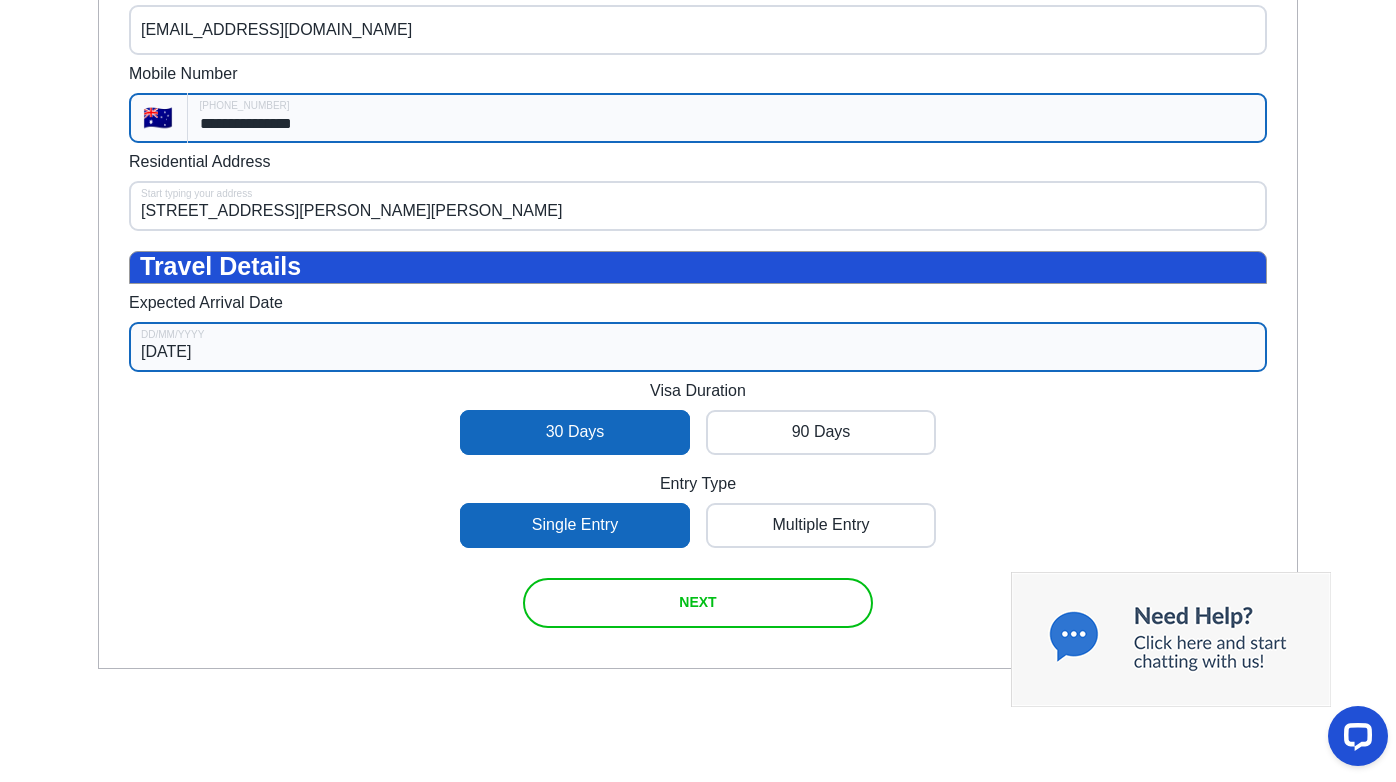 click on "NEXT" at bounding box center [697, 602] 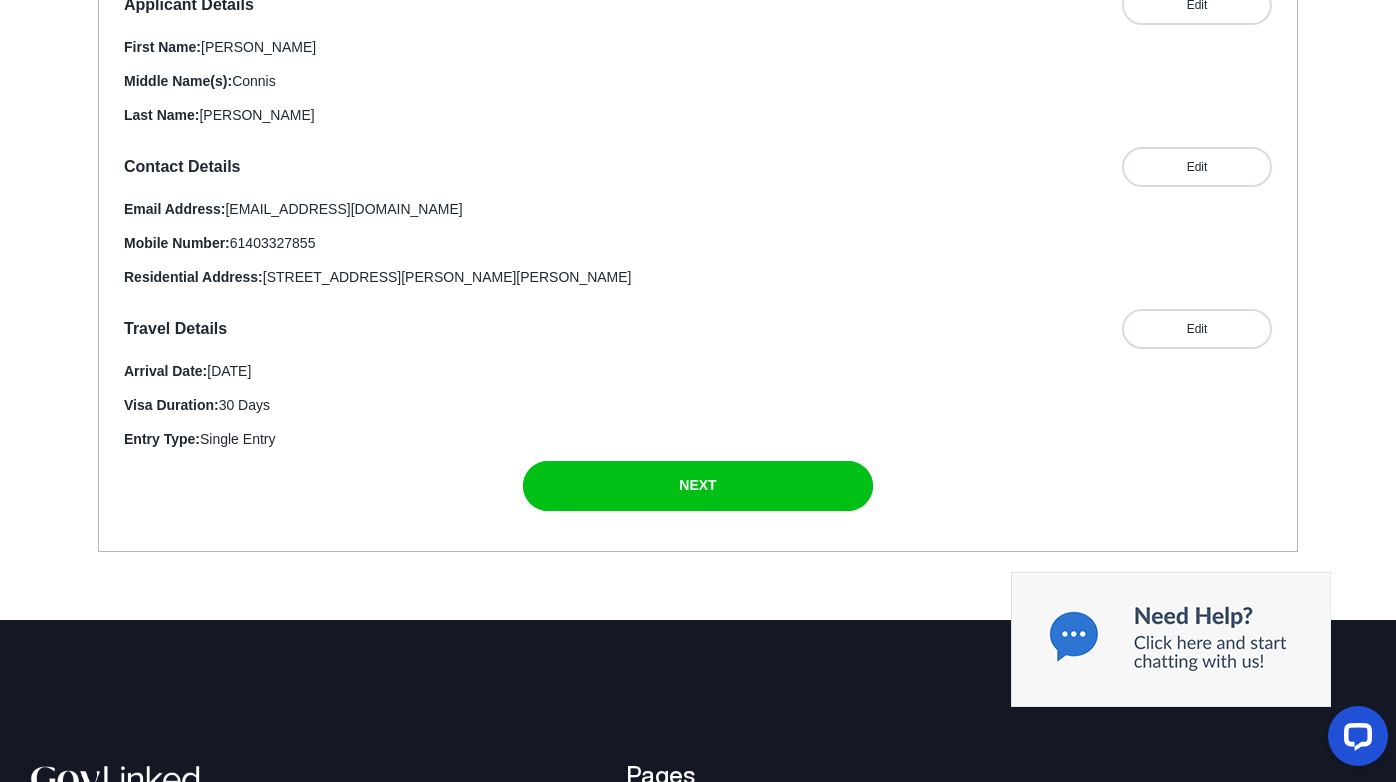 scroll, scrollTop: 433, scrollLeft: 0, axis: vertical 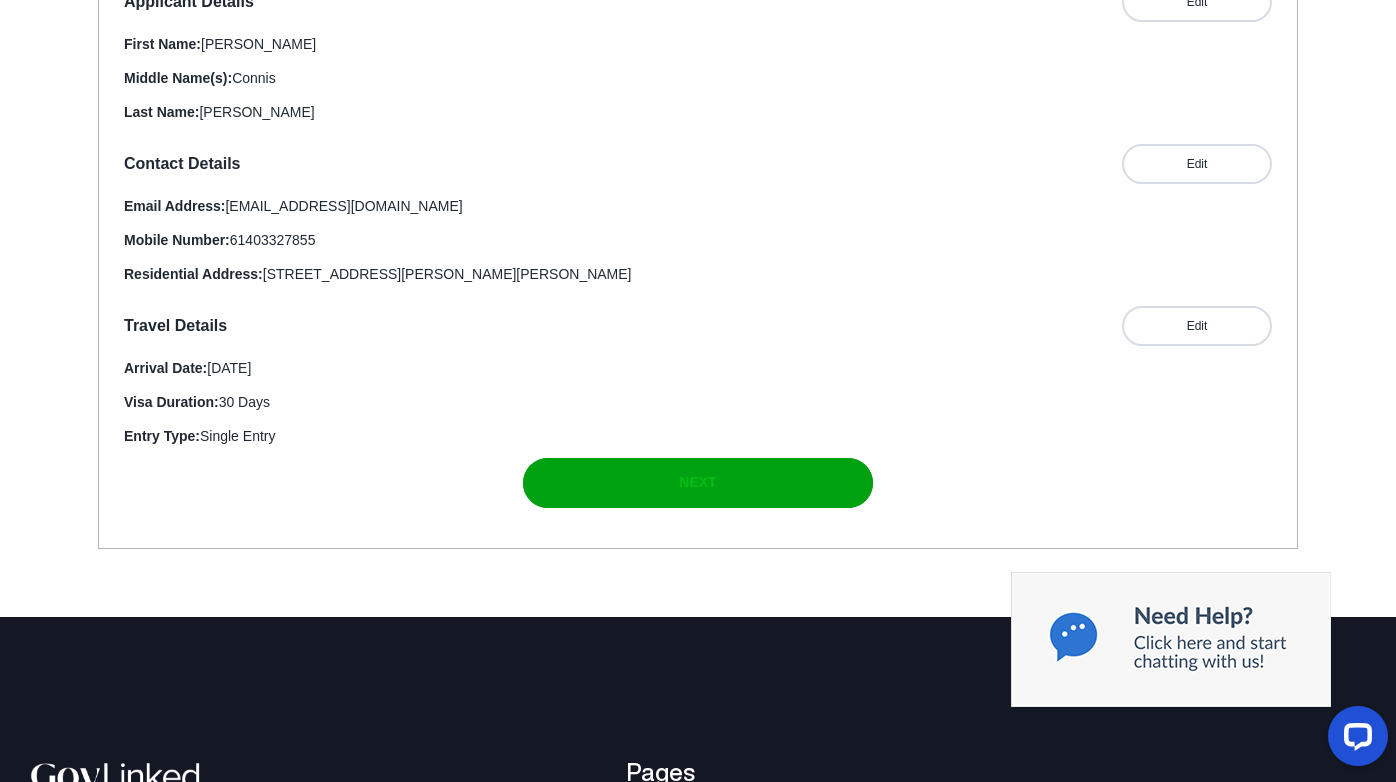 click on "NEXT" at bounding box center [697, 482] 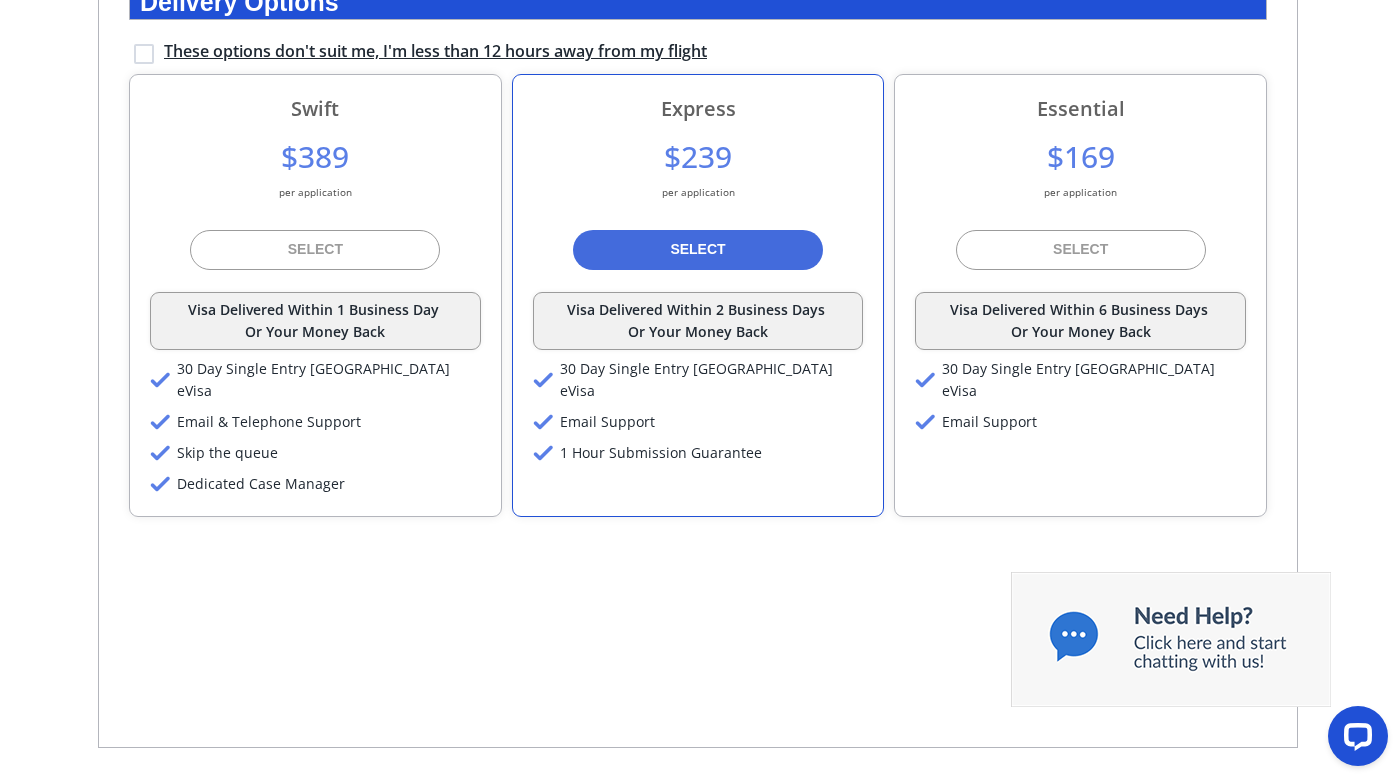 scroll, scrollTop: 377, scrollLeft: 0, axis: vertical 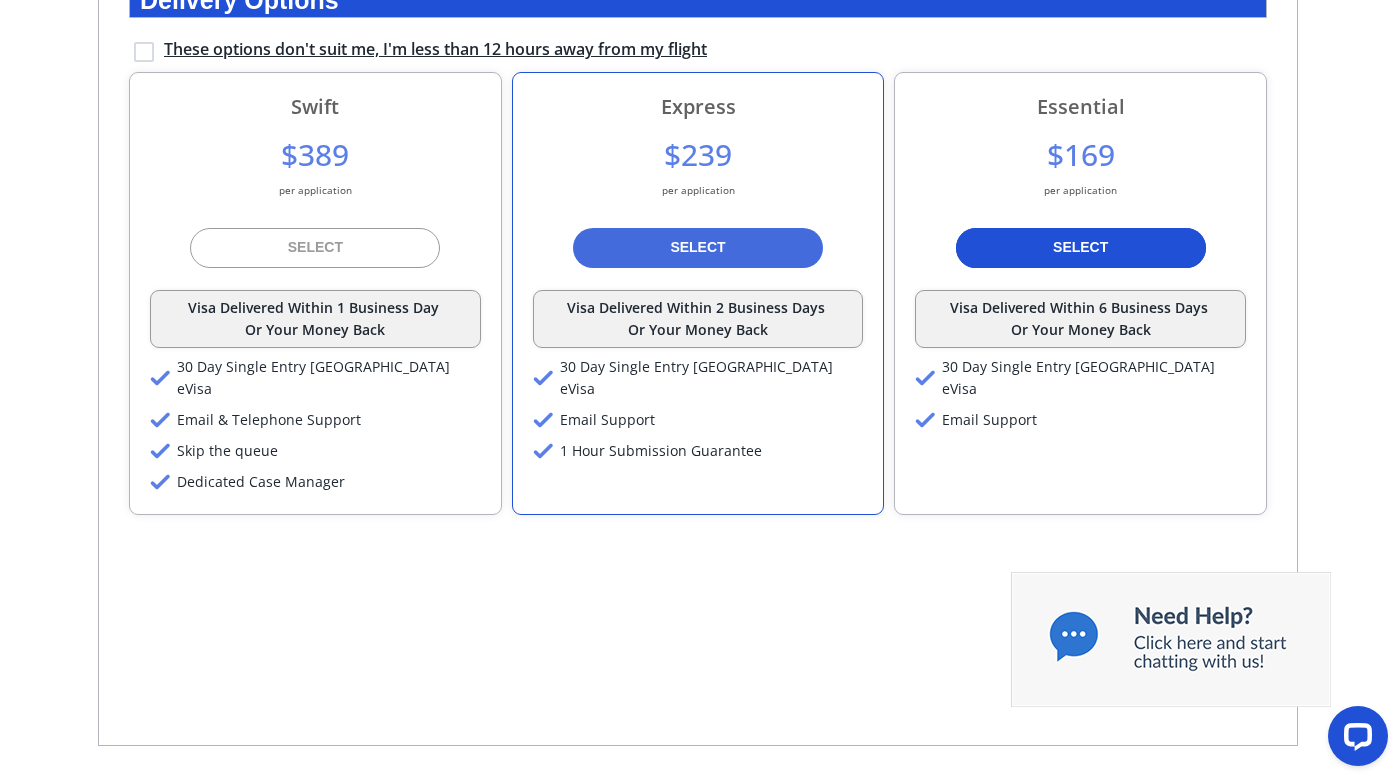 click on "SELECT" at bounding box center [1080, 247] 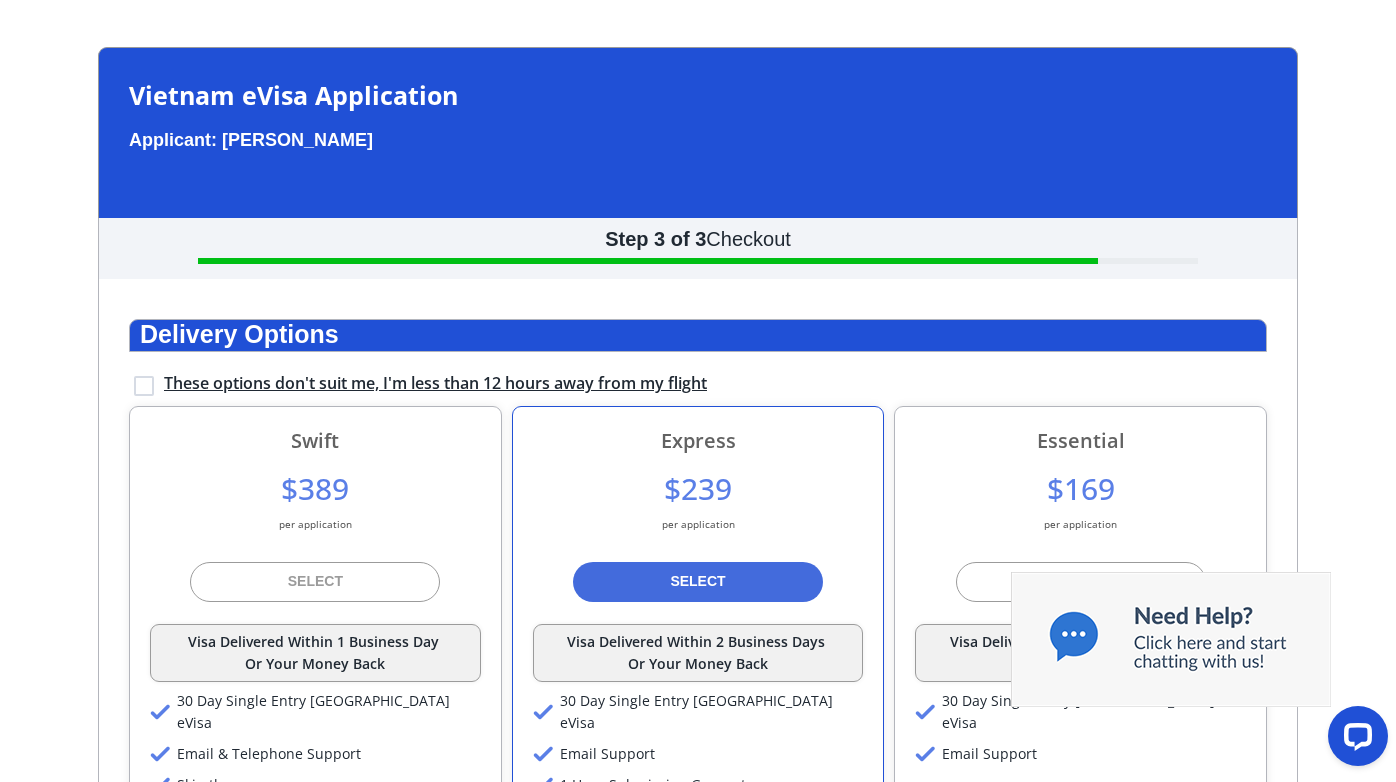 scroll, scrollTop: 60, scrollLeft: 0, axis: vertical 